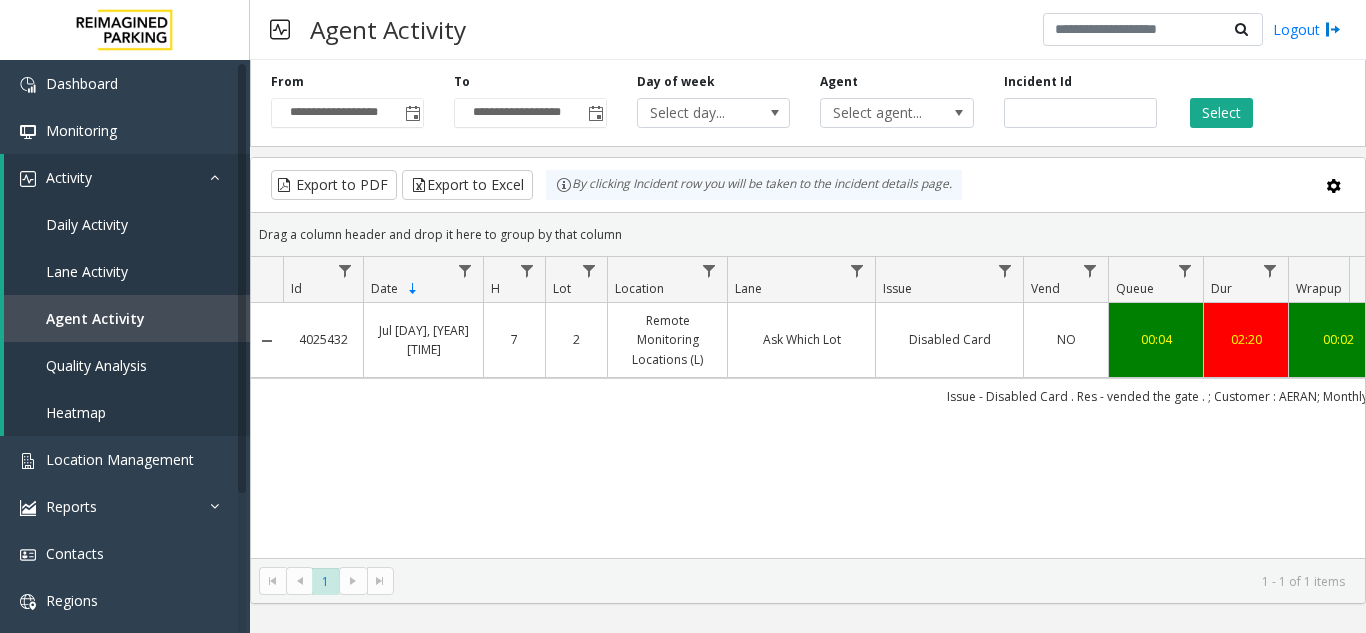 scroll, scrollTop: 0, scrollLeft: 0, axis: both 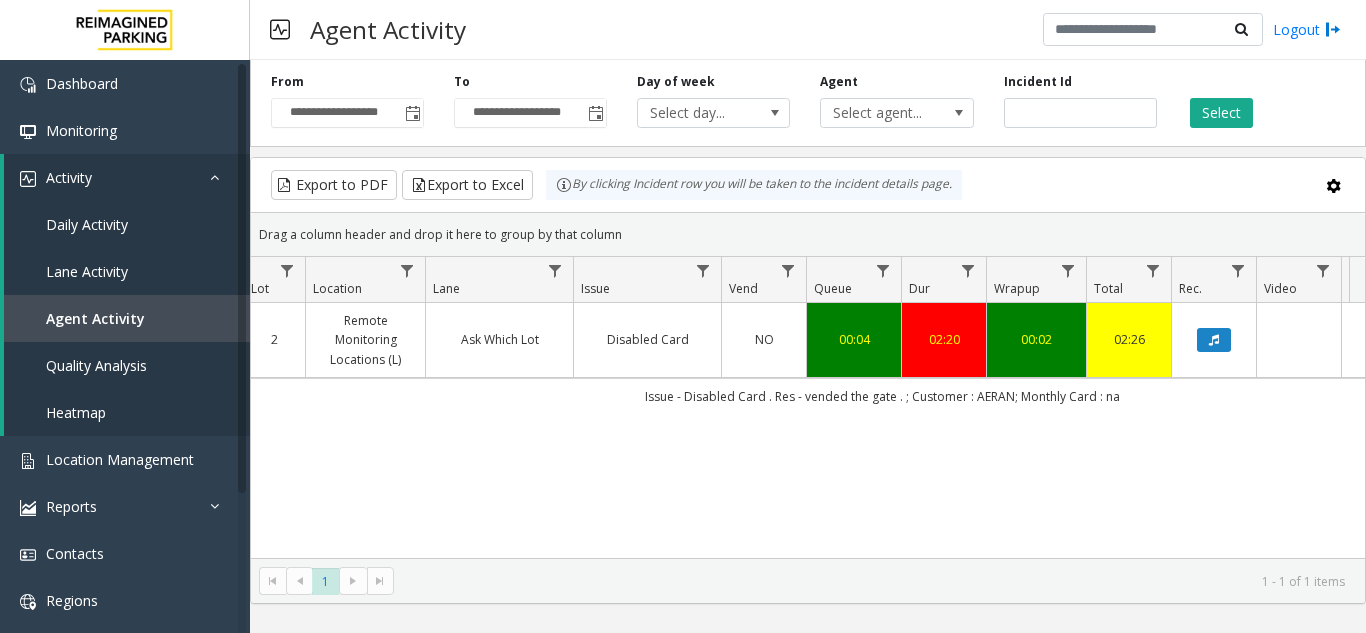 click on "Incident Id *******" 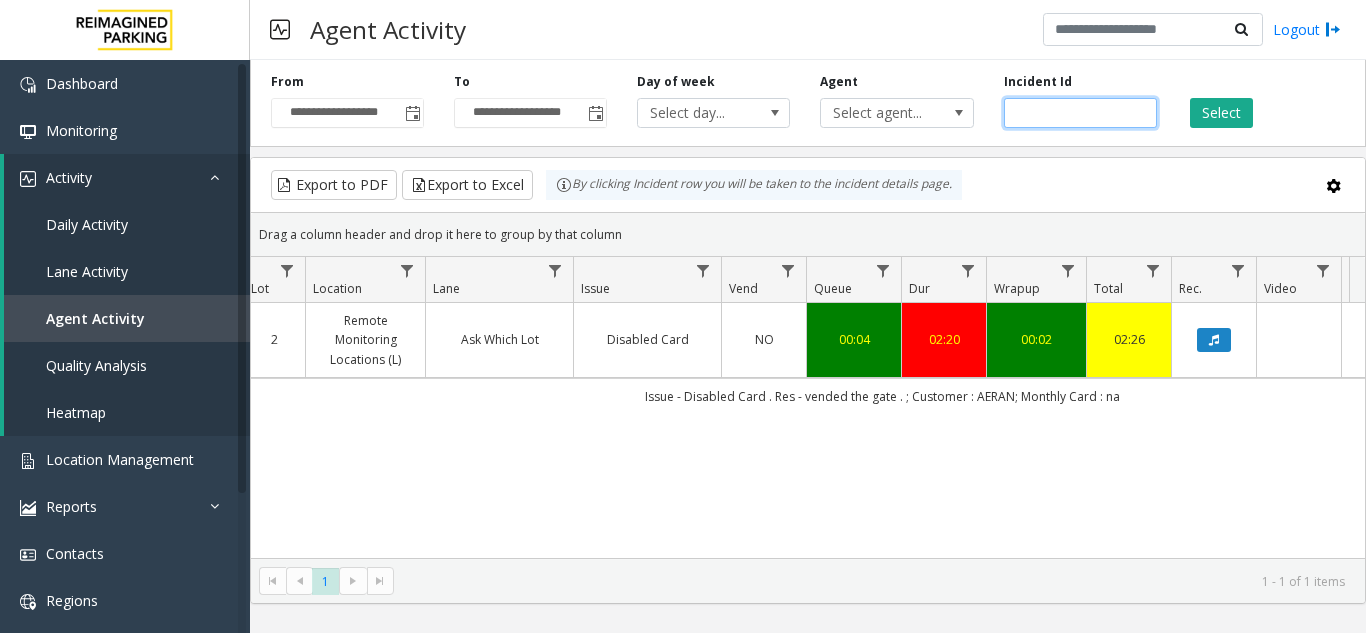 click on "*******" 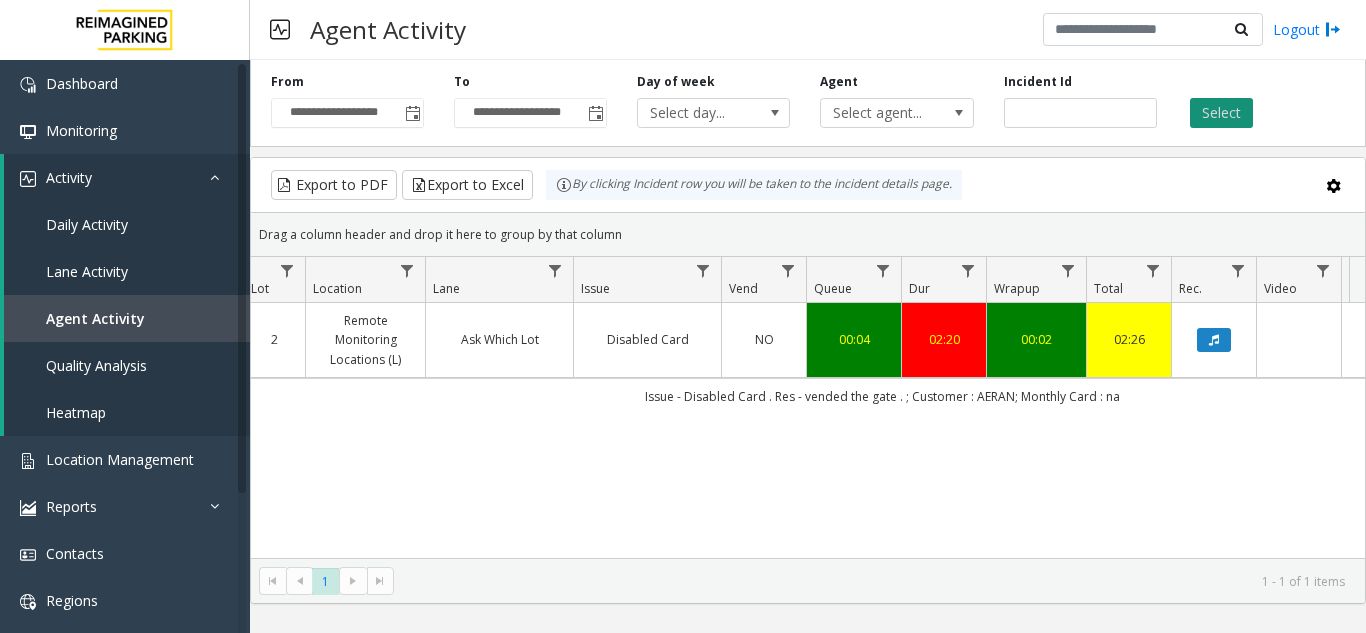 click on "Select" 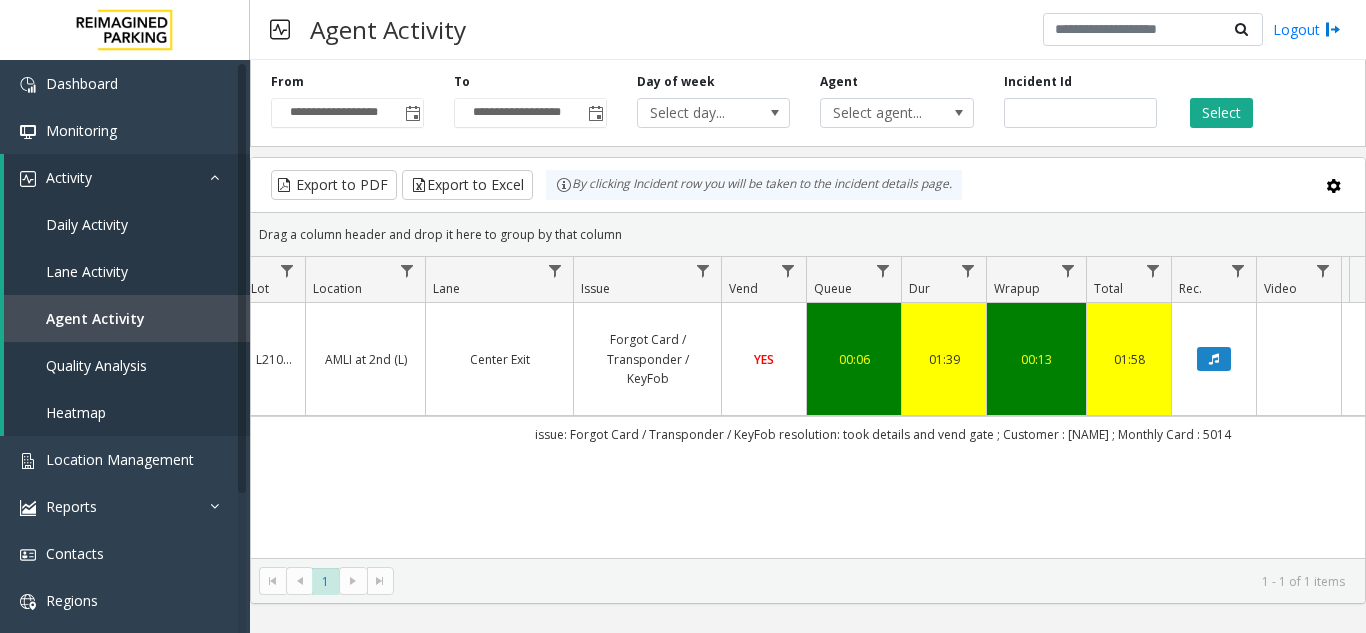 scroll, scrollTop: 0, scrollLeft: 192, axis: horizontal 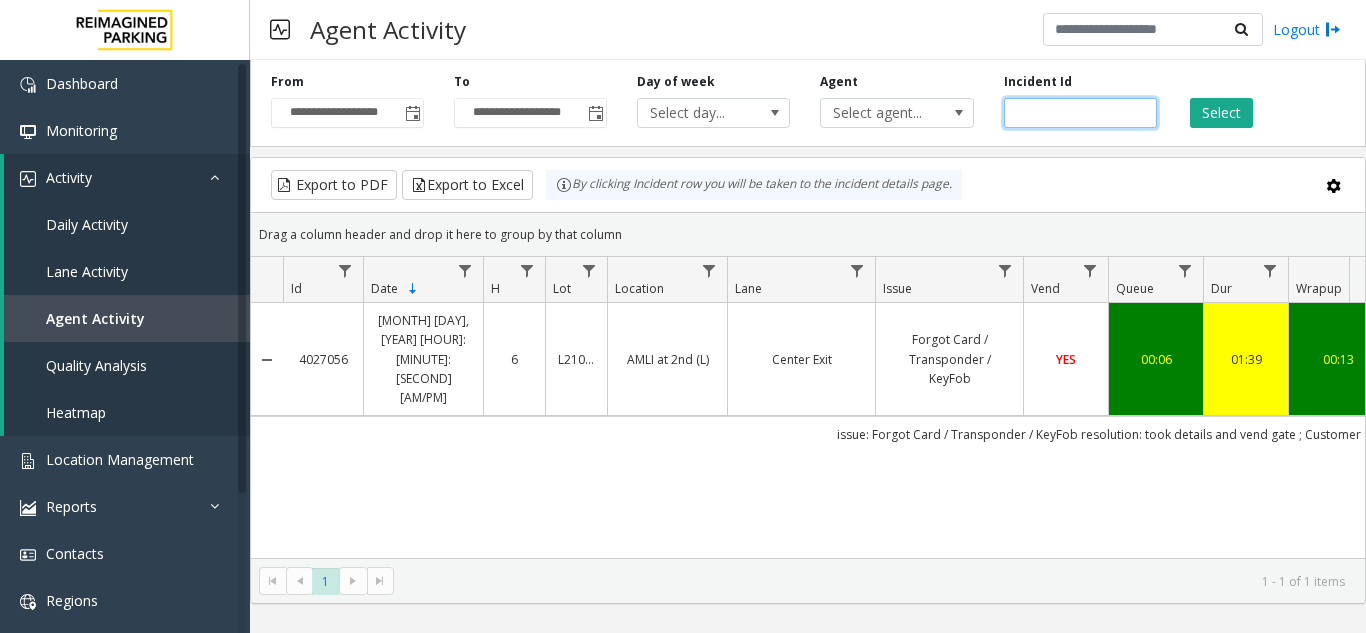 click on "*******" 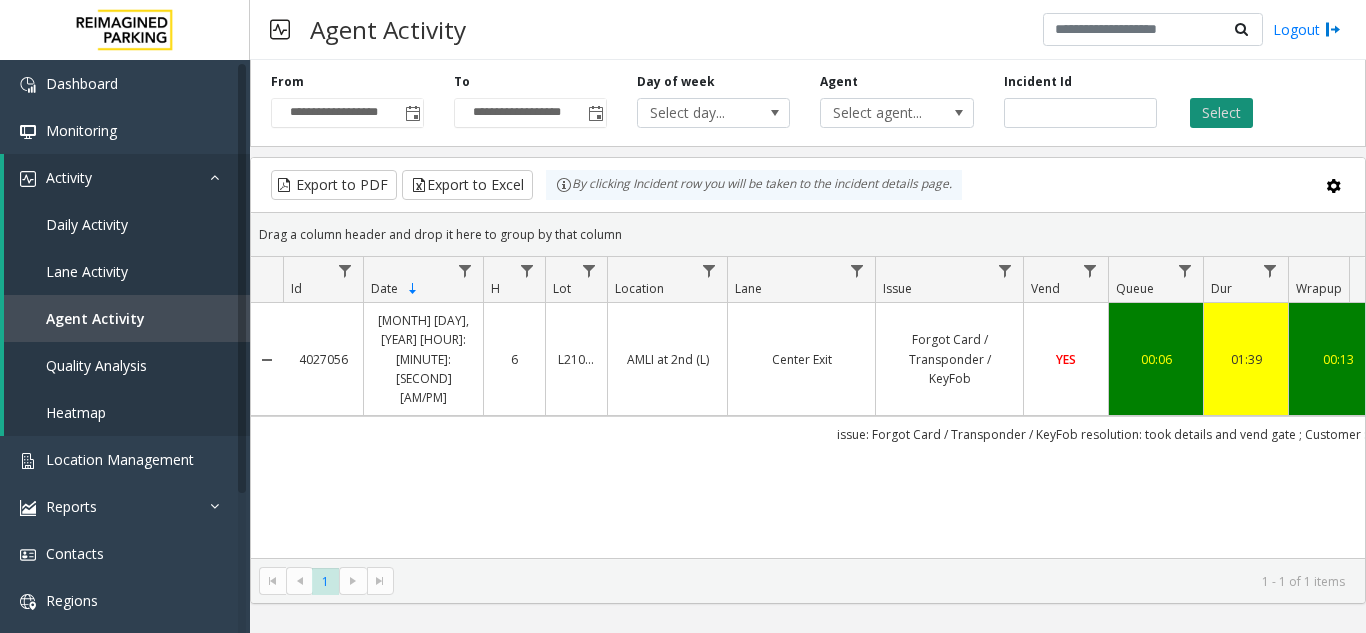 click on "Select" 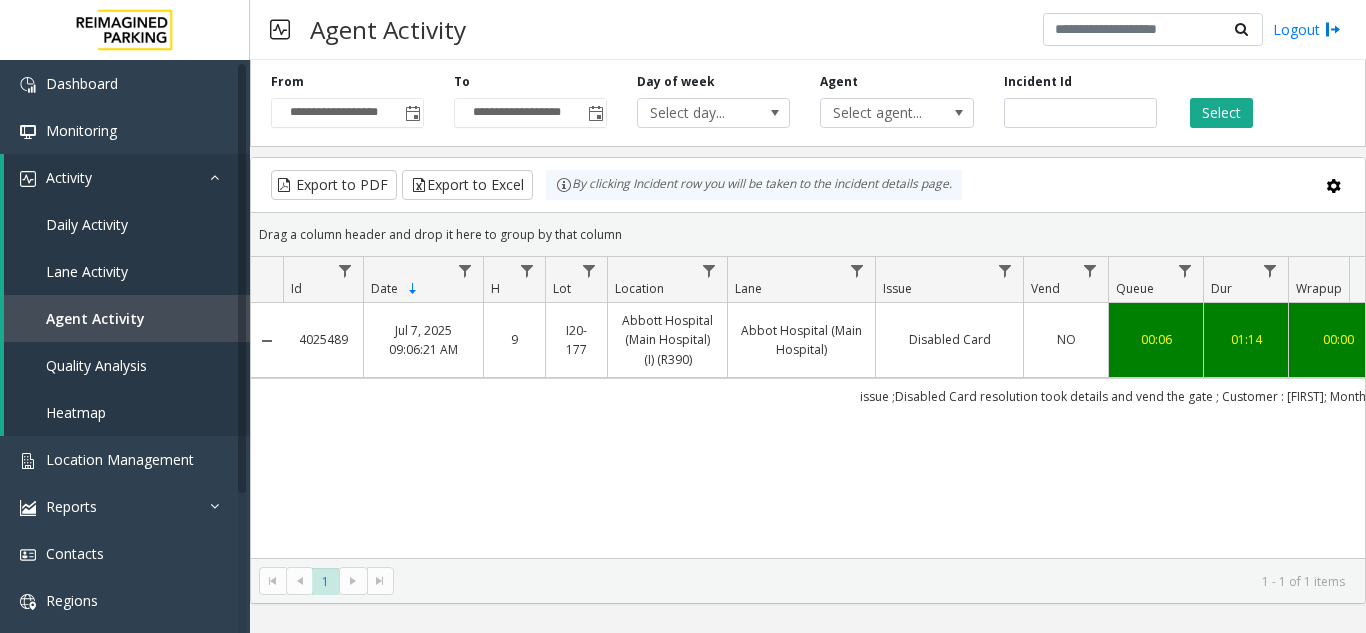 scroll, scrollTop: 0, scrollLeft: 40, axis: horizontal 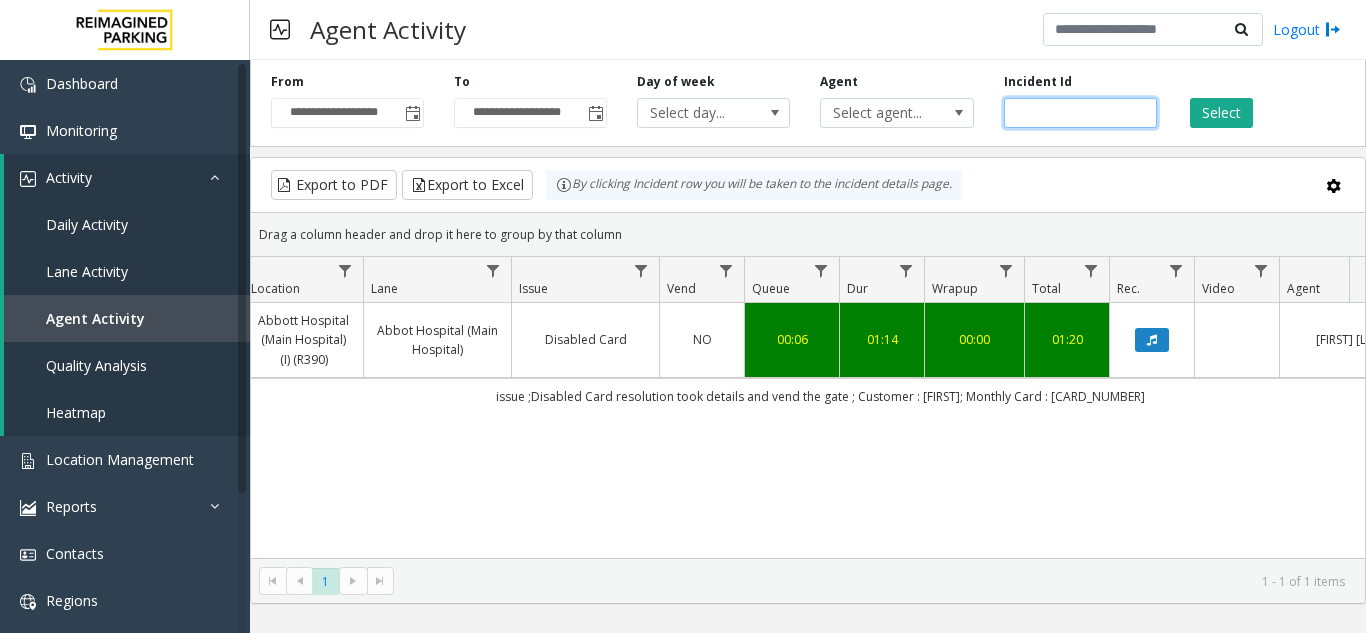 click on "*******" 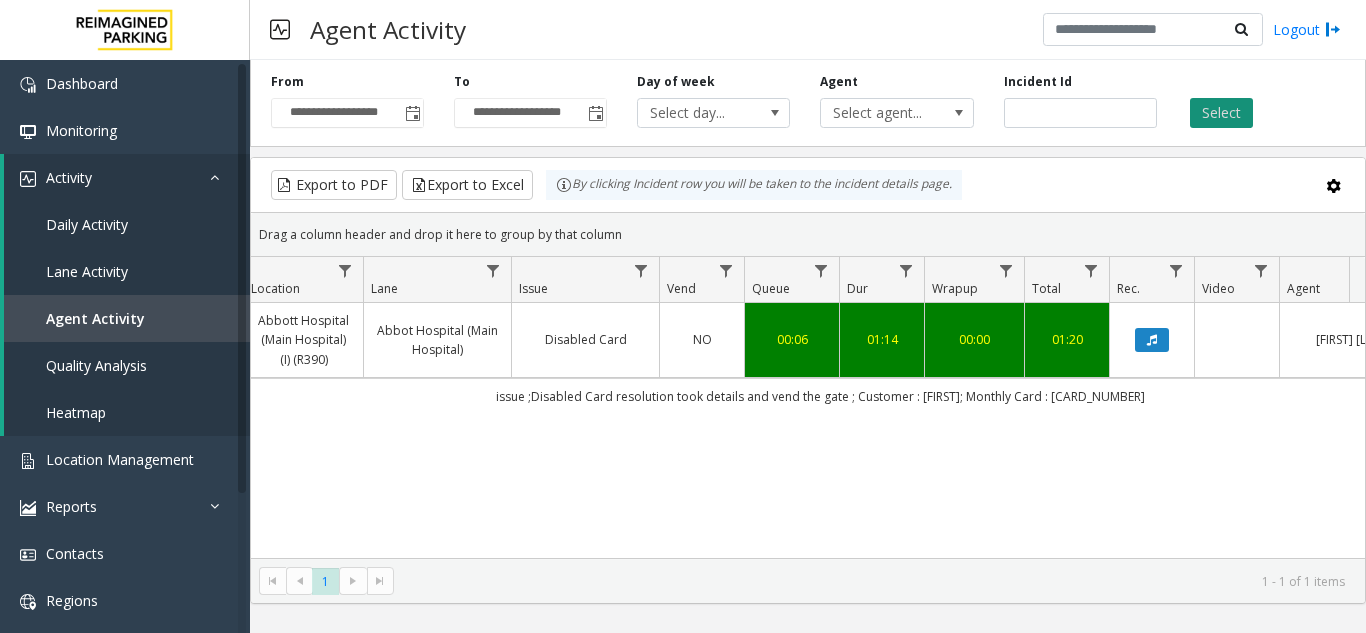 click on "Select" 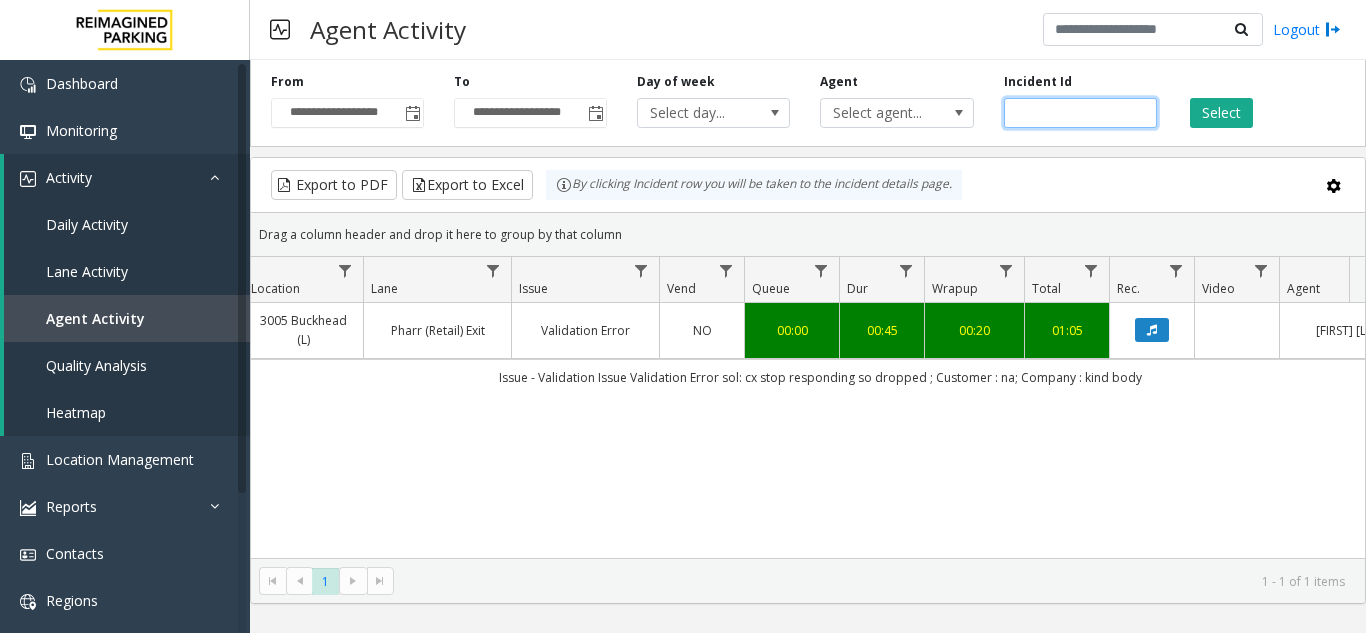 click on "*******" 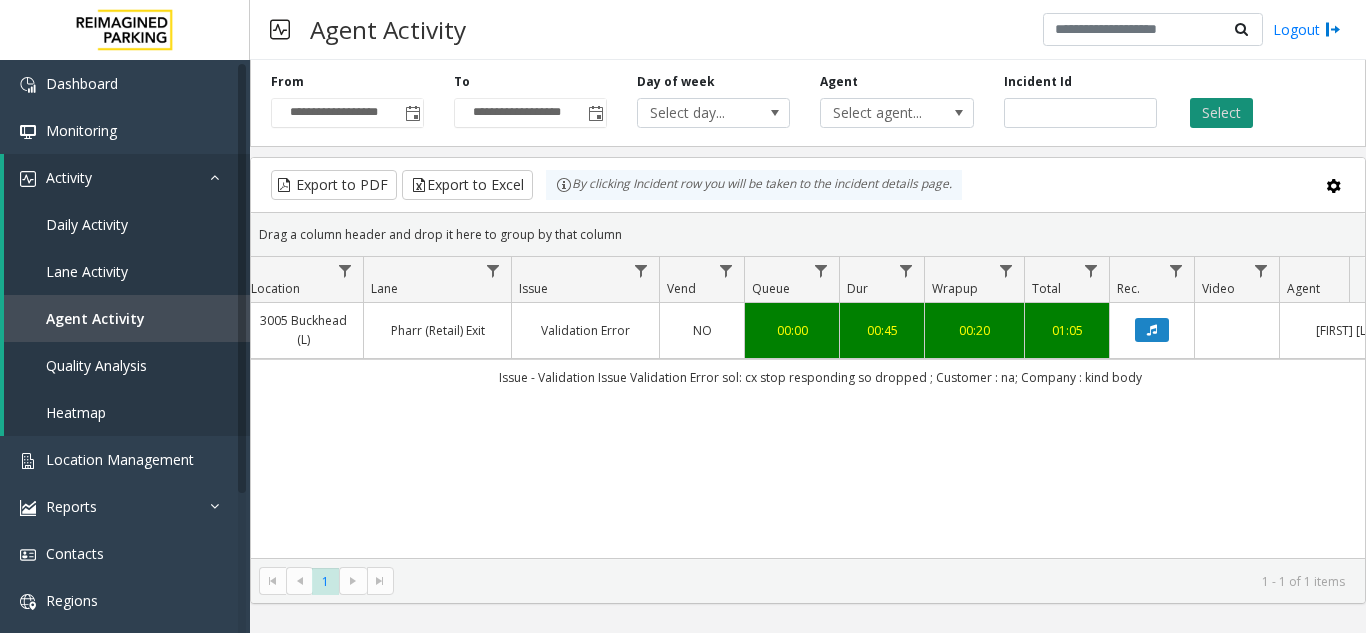 click on "Select" 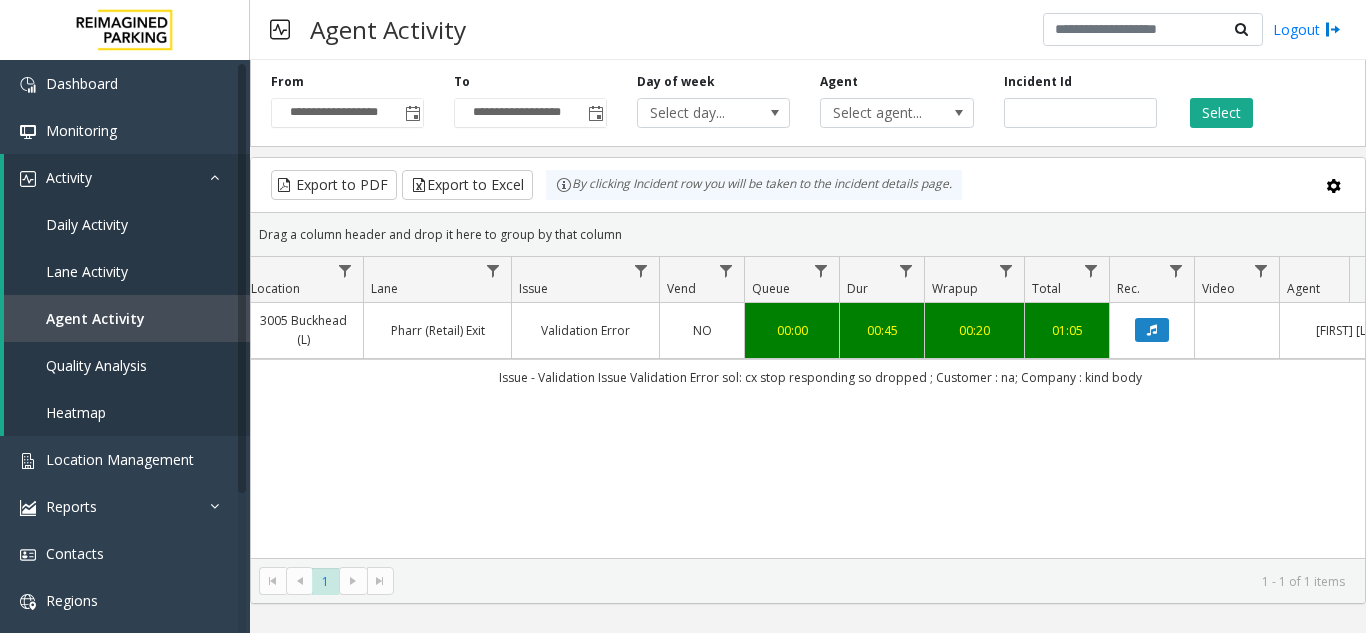 scroll, scrollTop: 0, scrollLeft: 378, axis: horizontal 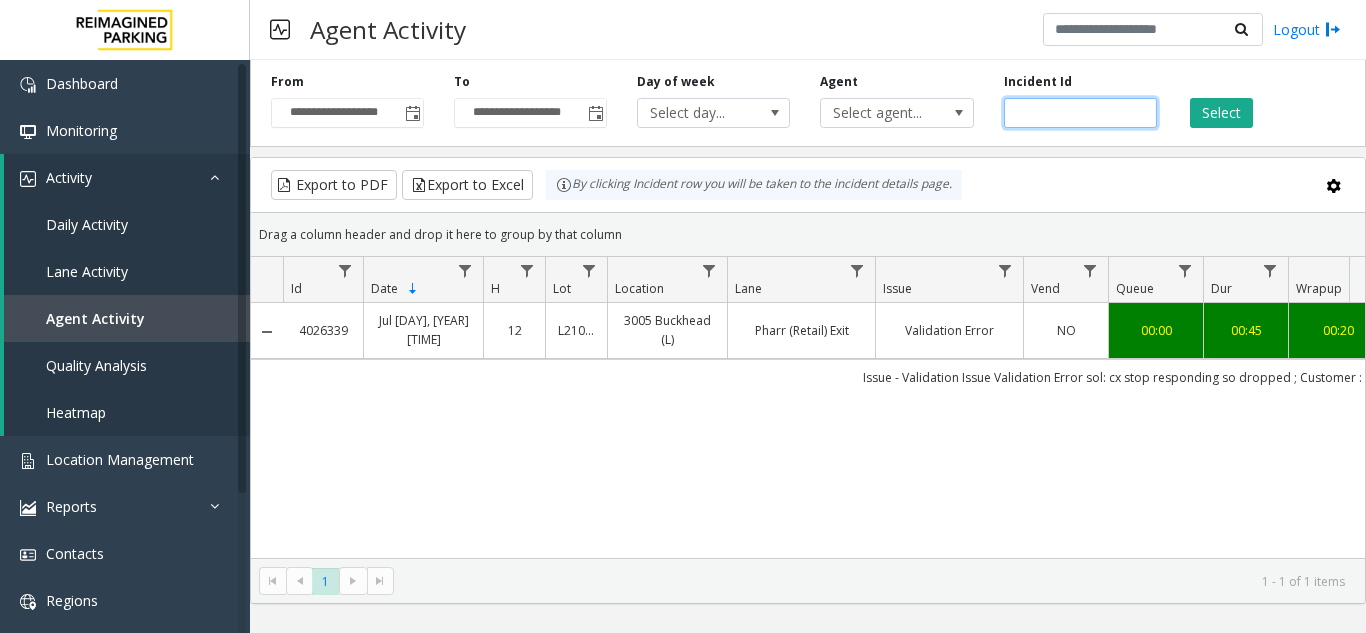 click on "*******" 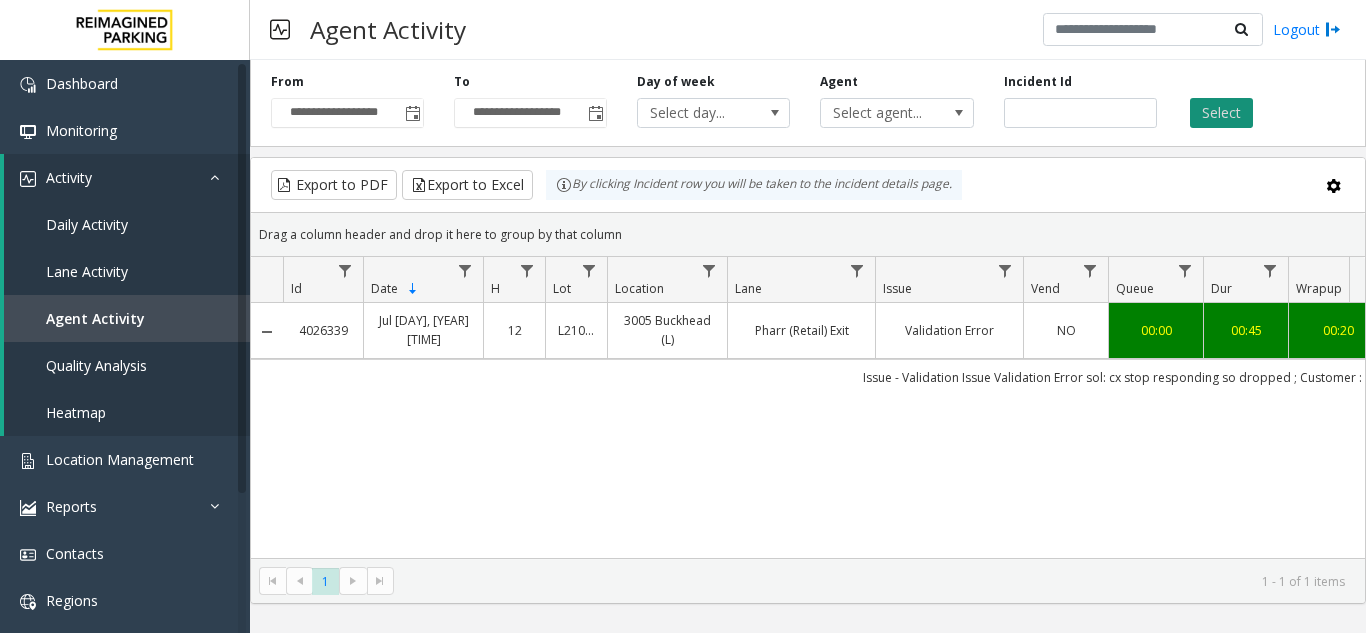 click on "Select" 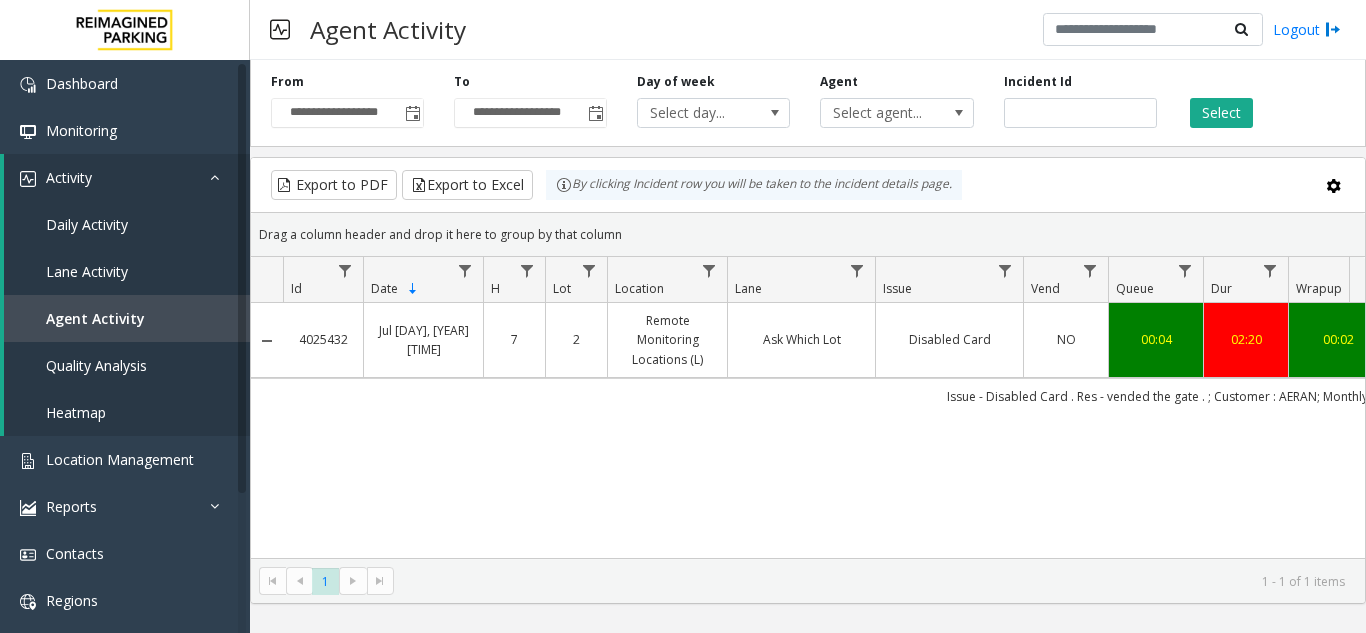 scroll, scrollTop: 0, scrollLeft: 57, axis: horizontal 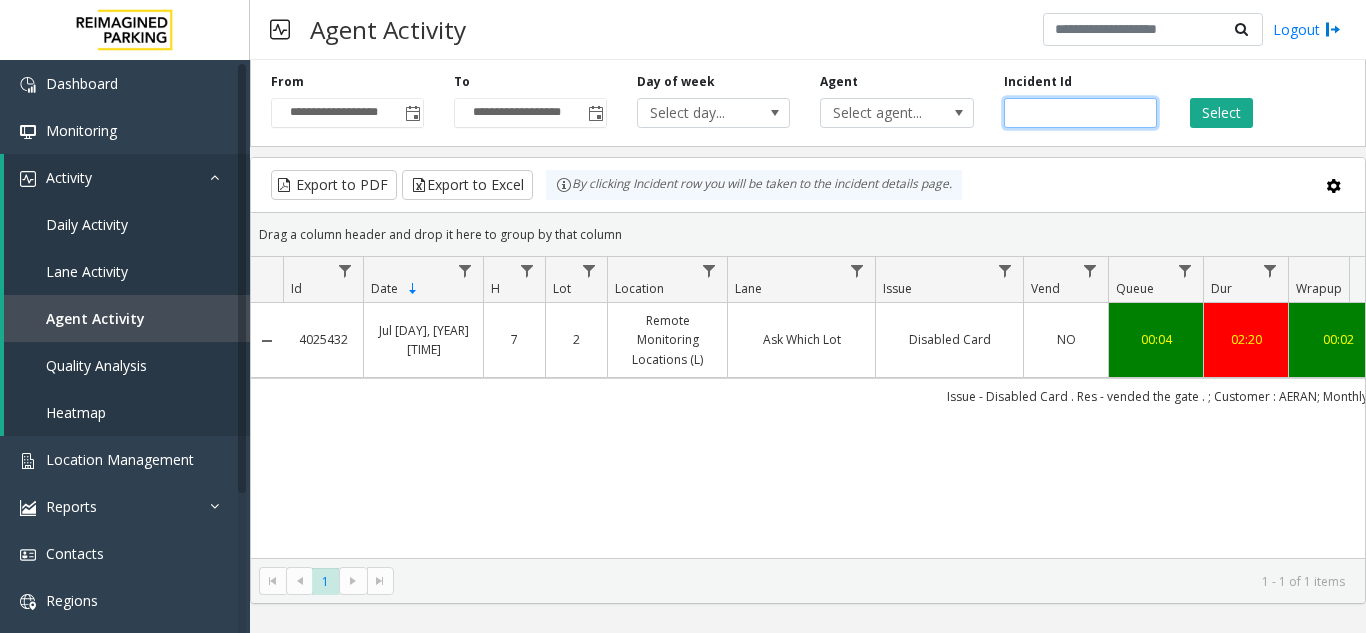 click on "*******" 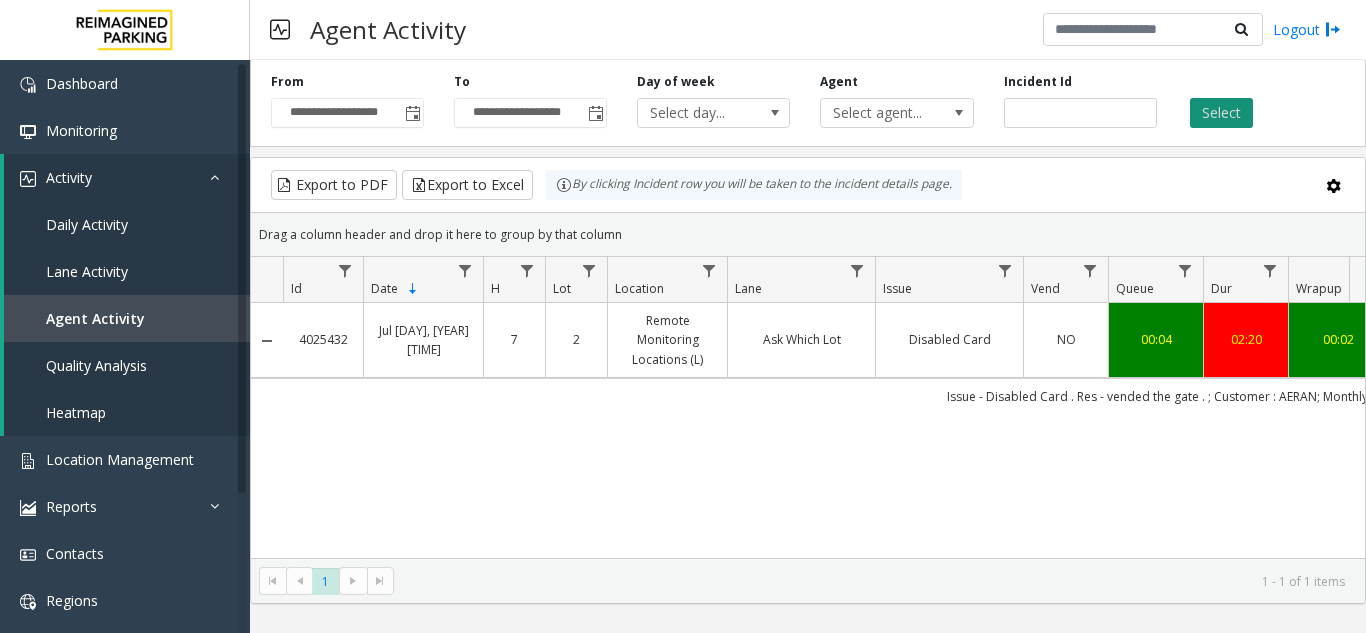 click on "Select" 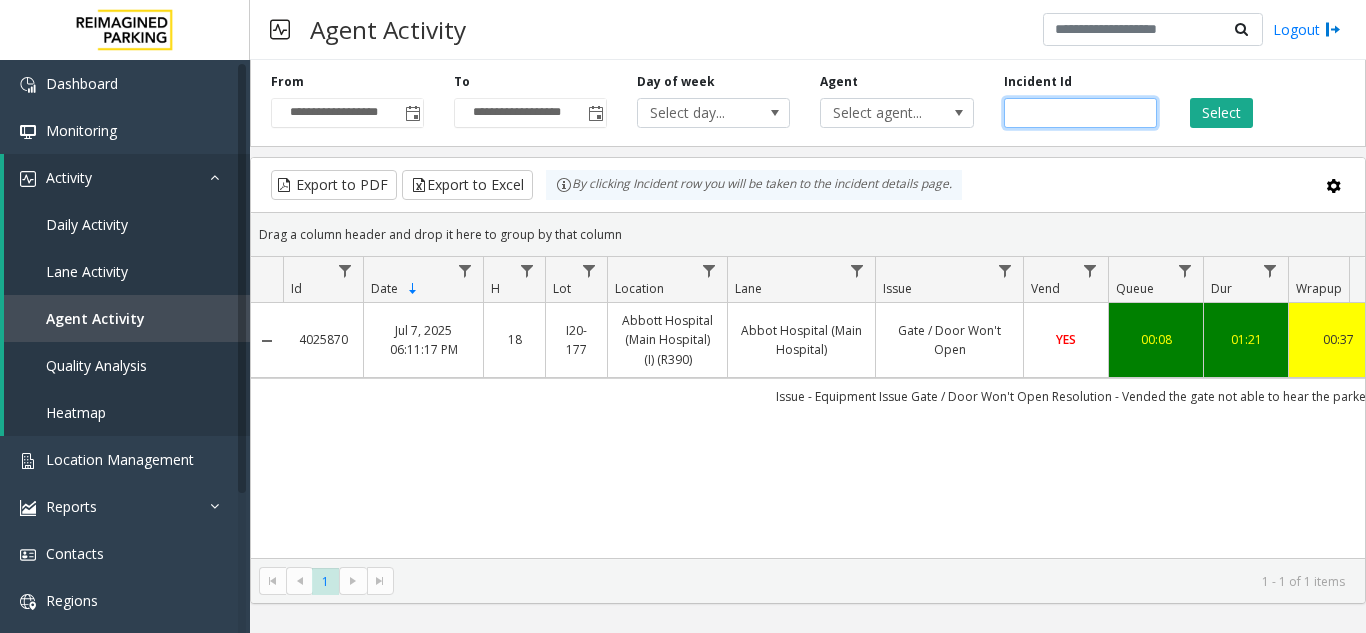click on "*******" 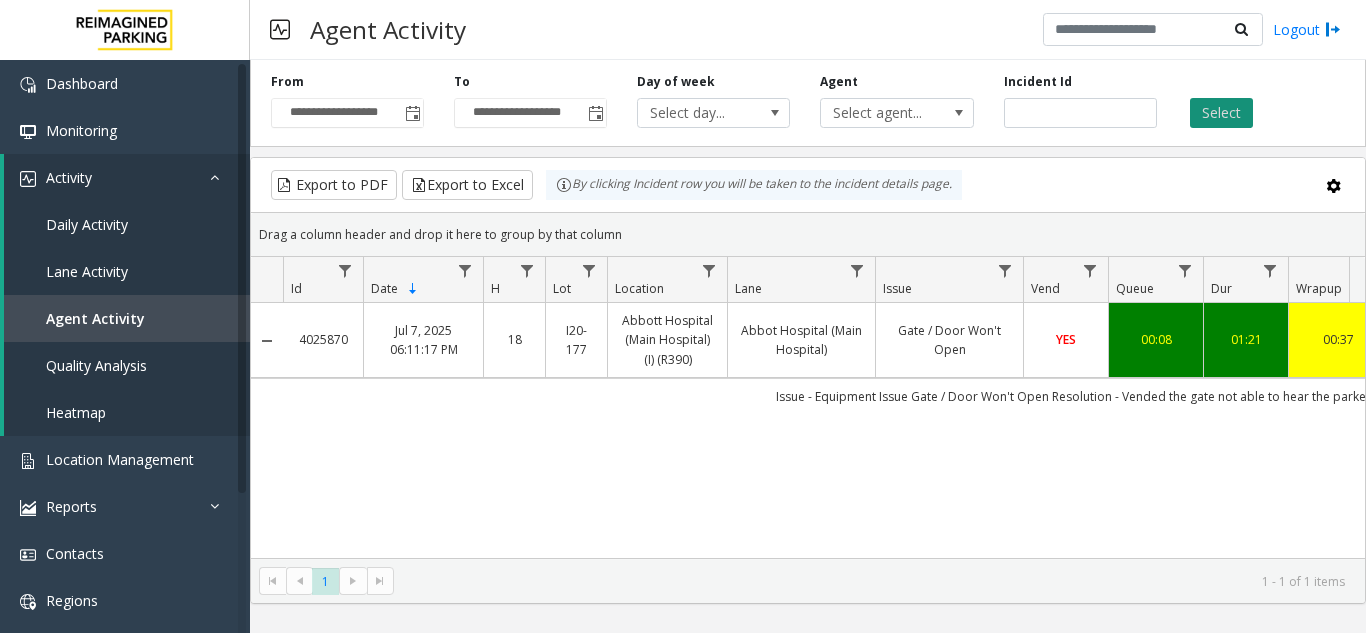 click on "Select" 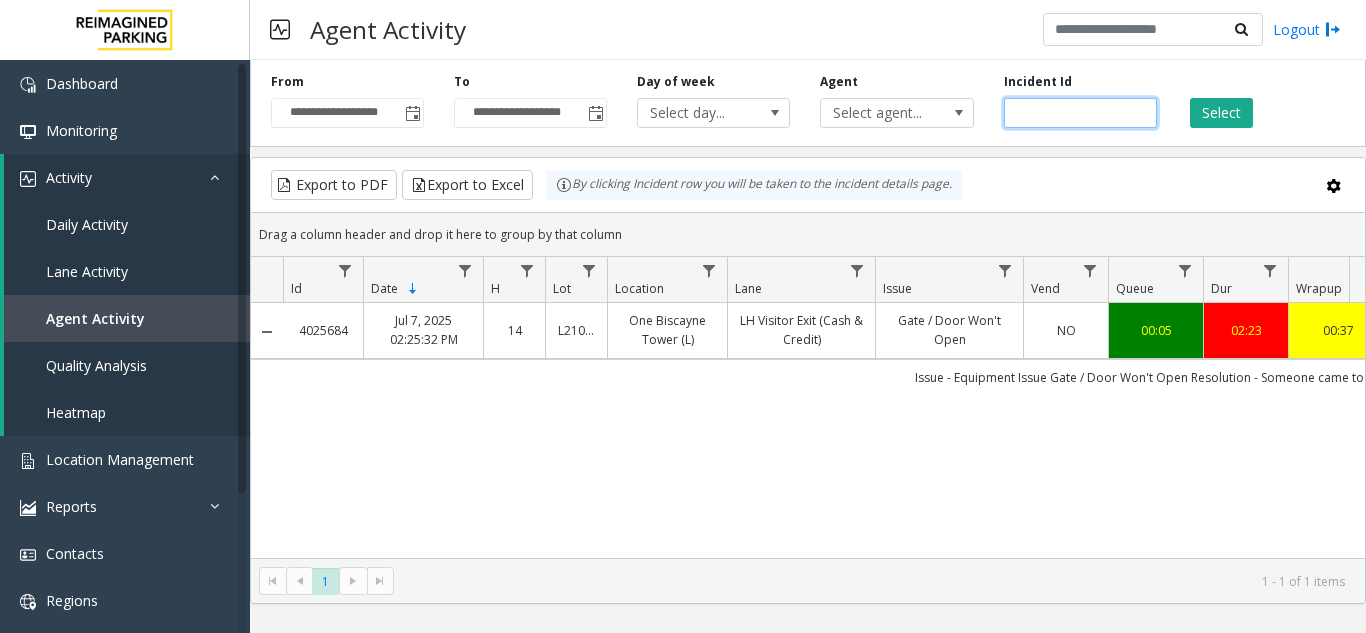 click on "*******" 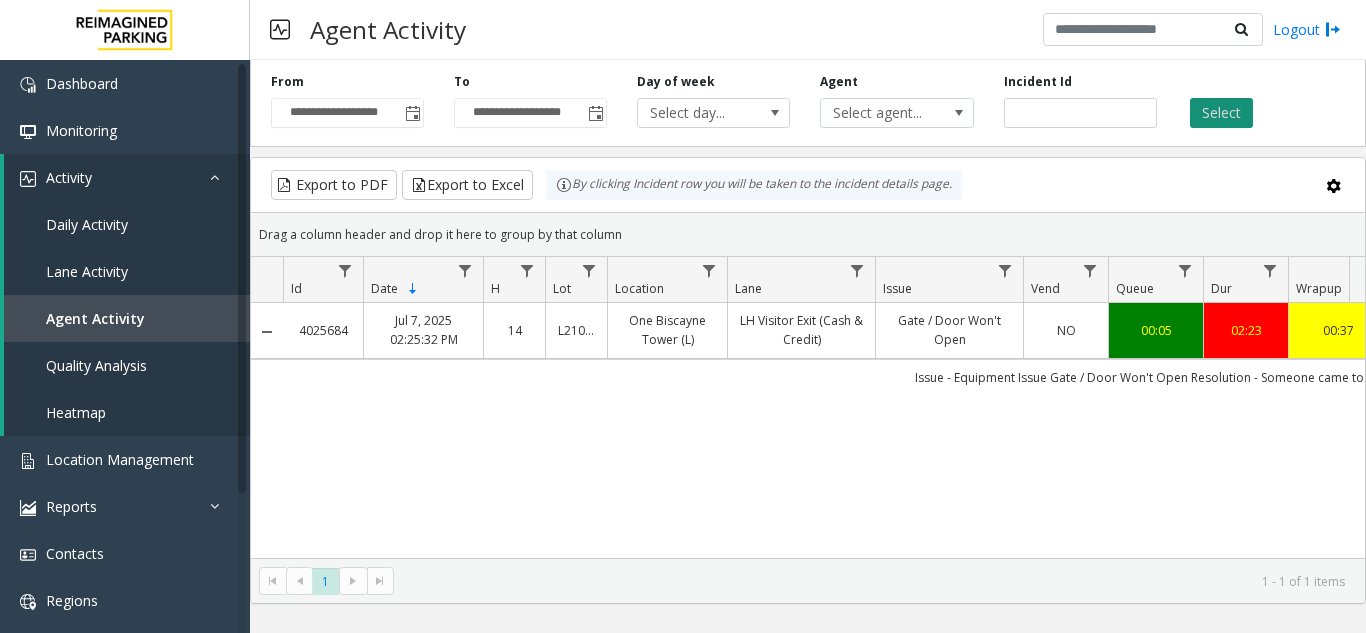 click on "Select" 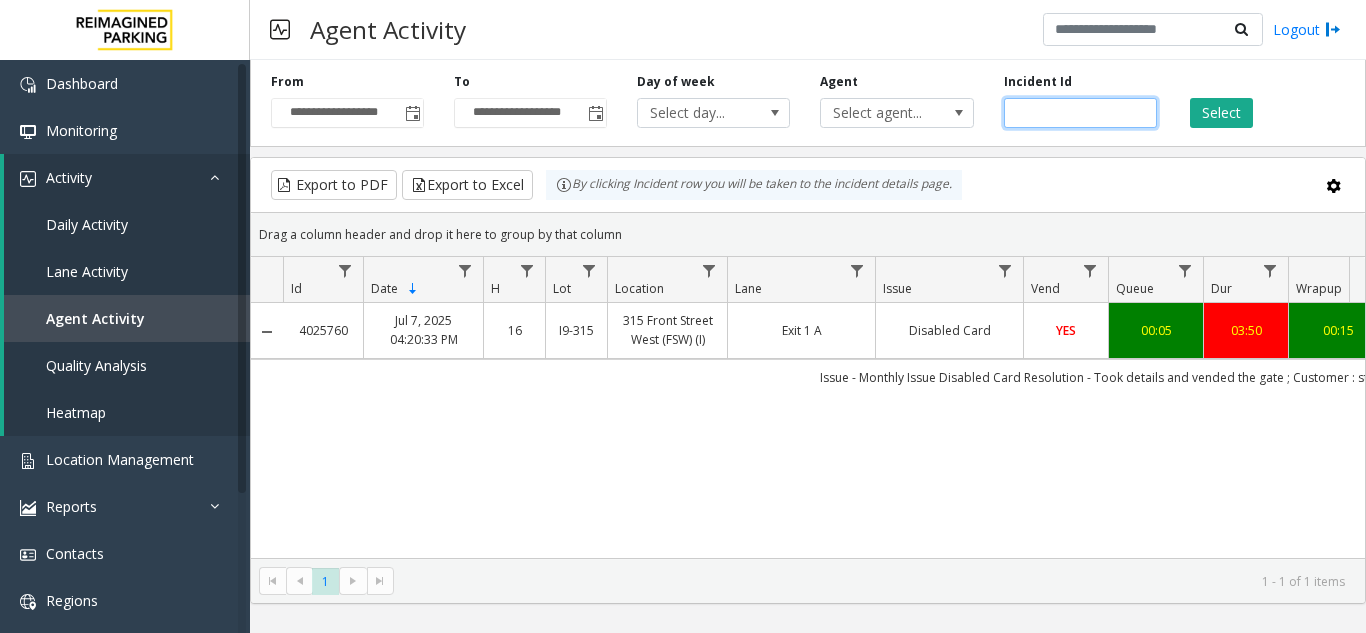 click on "*******" 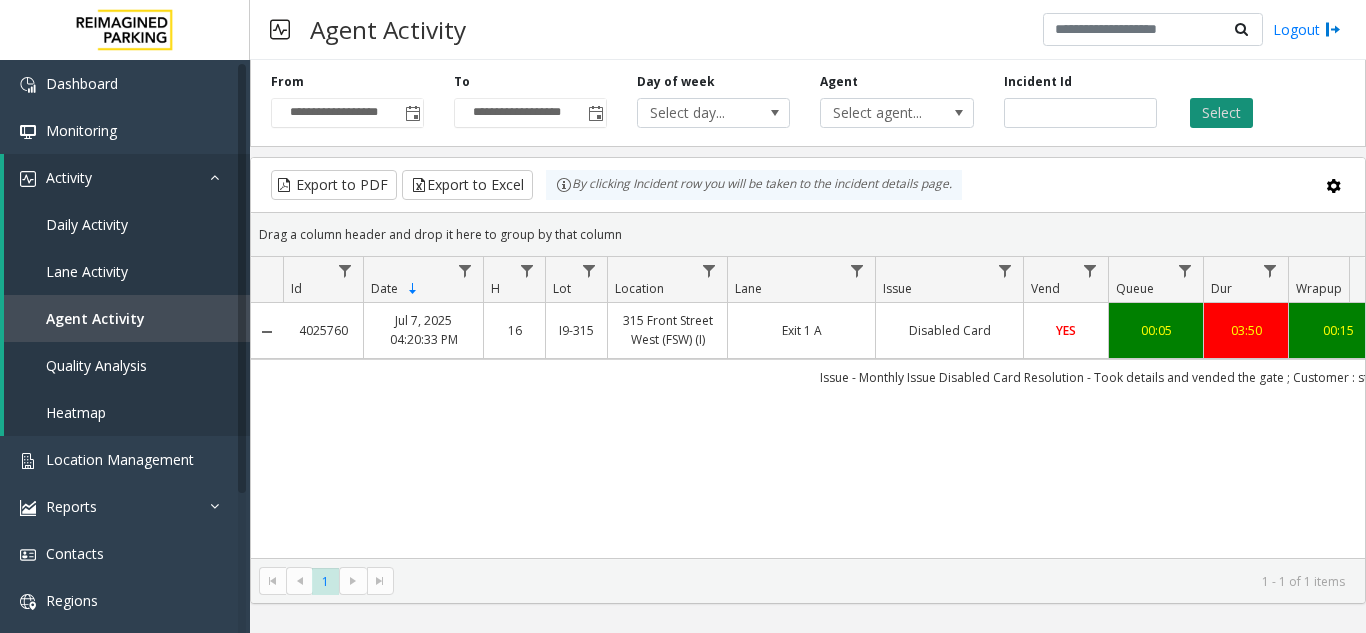 click on "Select" 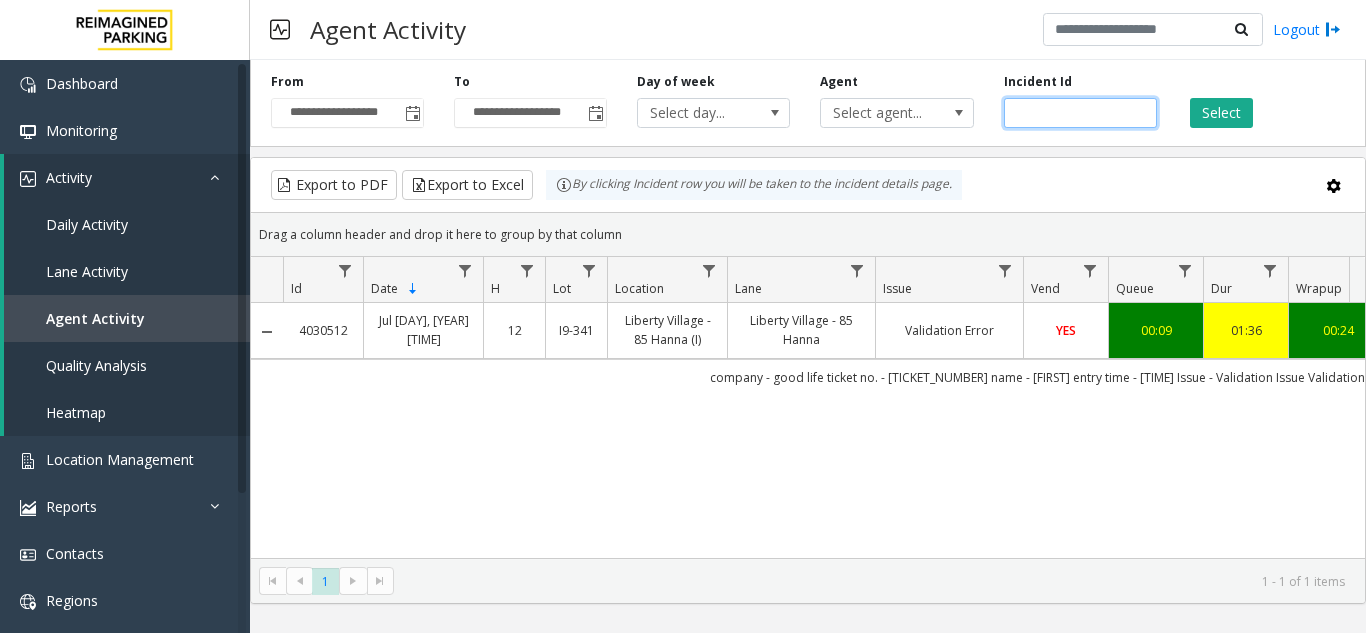 click on "*******" 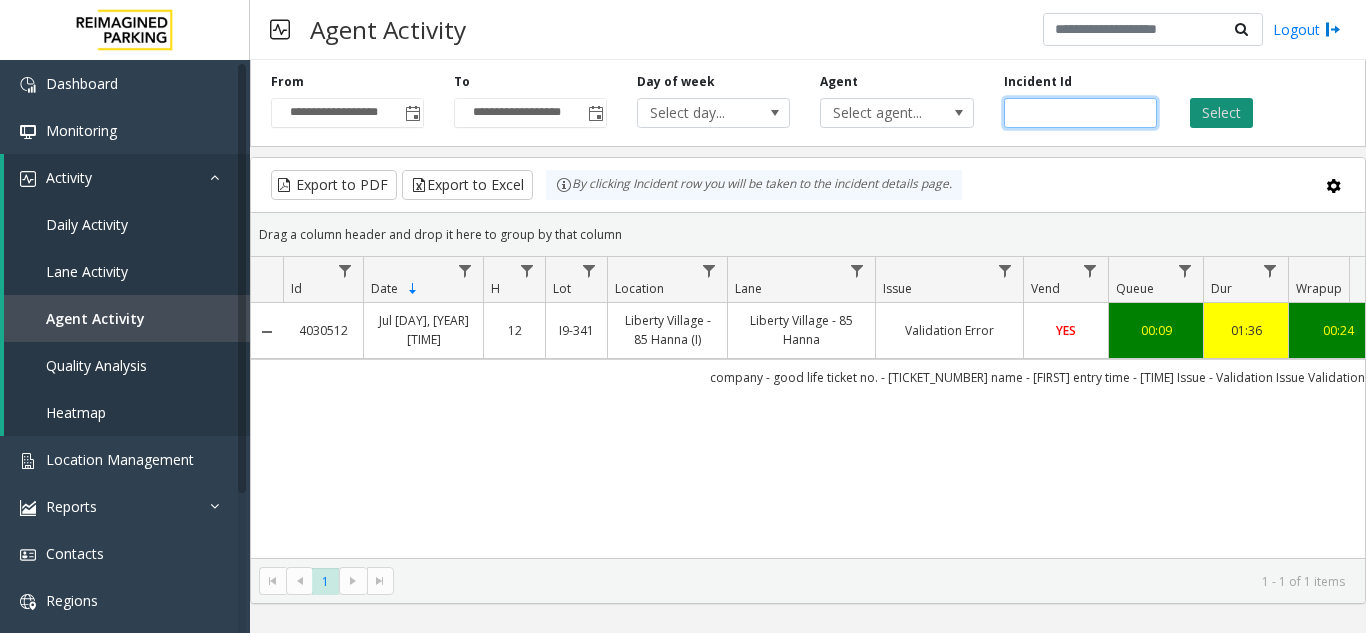 type on "*******" 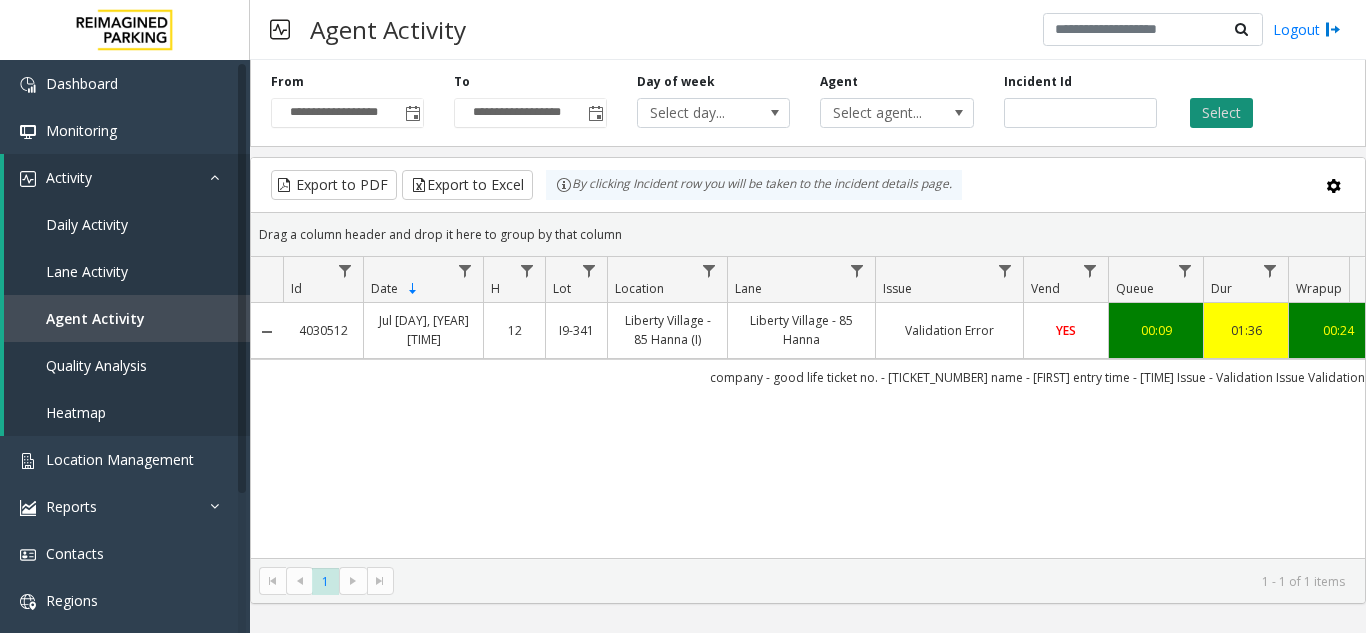 click on "Select" 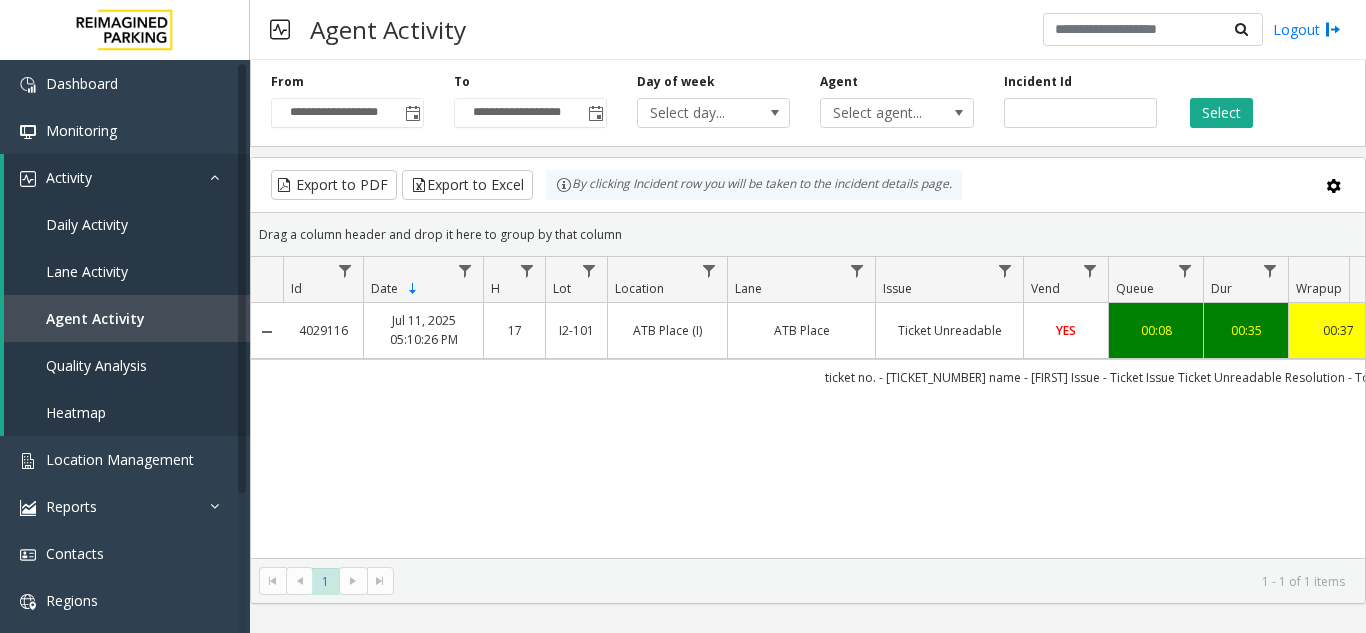 click on "[NUMBER]   Jul [DAY], [YEAR] [TIME]
[NUMBER]   [CODE]   [LOCATION] ([CODE])   [LOCATION]   Ticket Unreadable   YES   [TIME]   [TIME]   [TIME]   [TIME]   [FIRST] [LAST]      genesys   NO   ticket no. - [TICKET_NUMBER]
name - [FIRST]
Issue - Ticket Issue
Ticket Unreadable
Resolution - Took details and vended the gate" 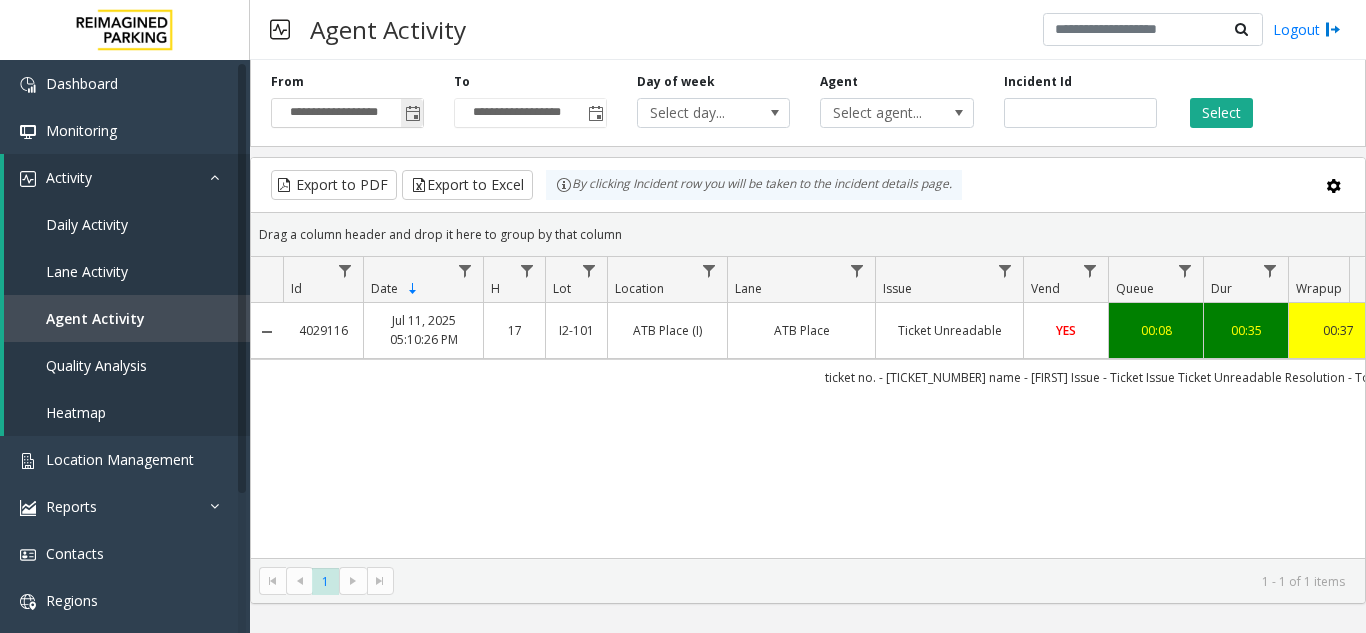 click 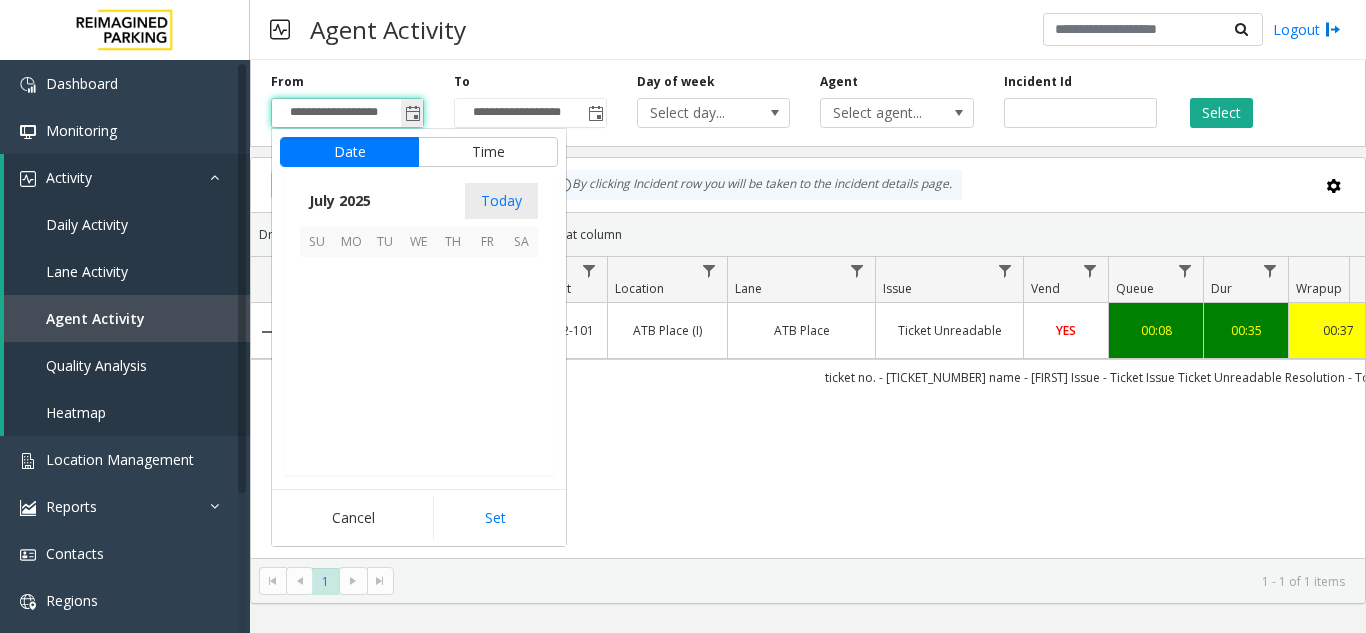 scroll, scrollTop: 358428, scrollLeft: 0, axis: vertical 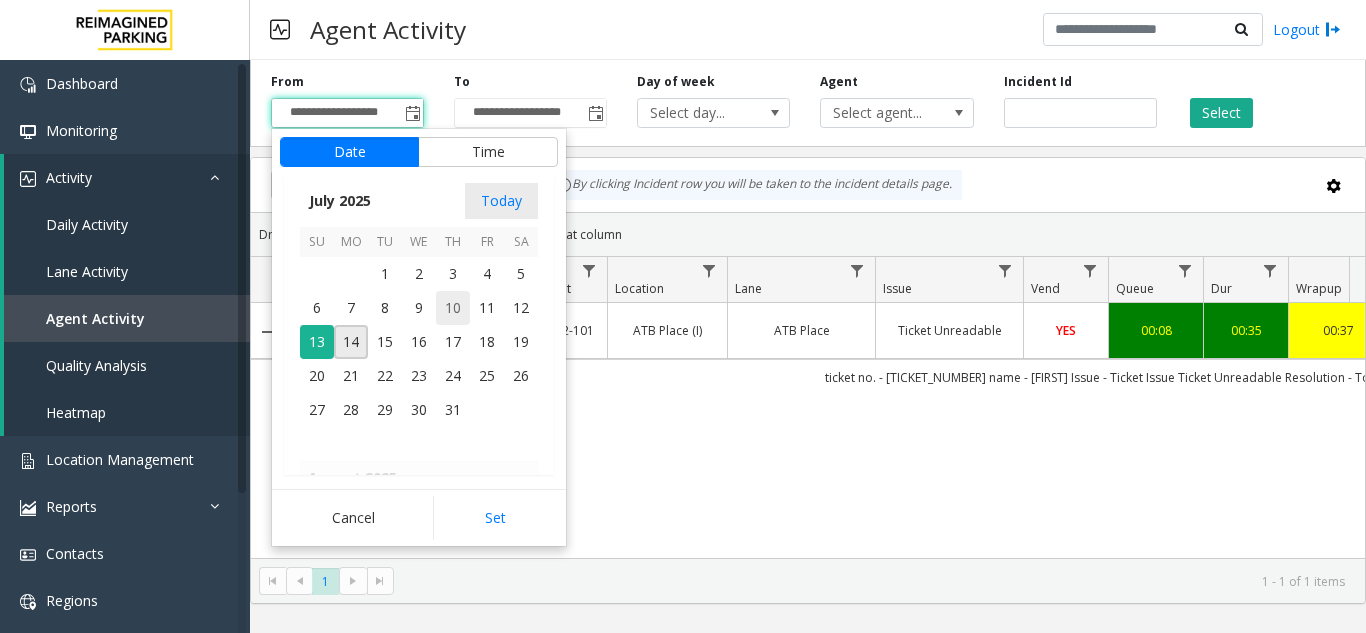 click on "10" at bounding box center [453, 308] 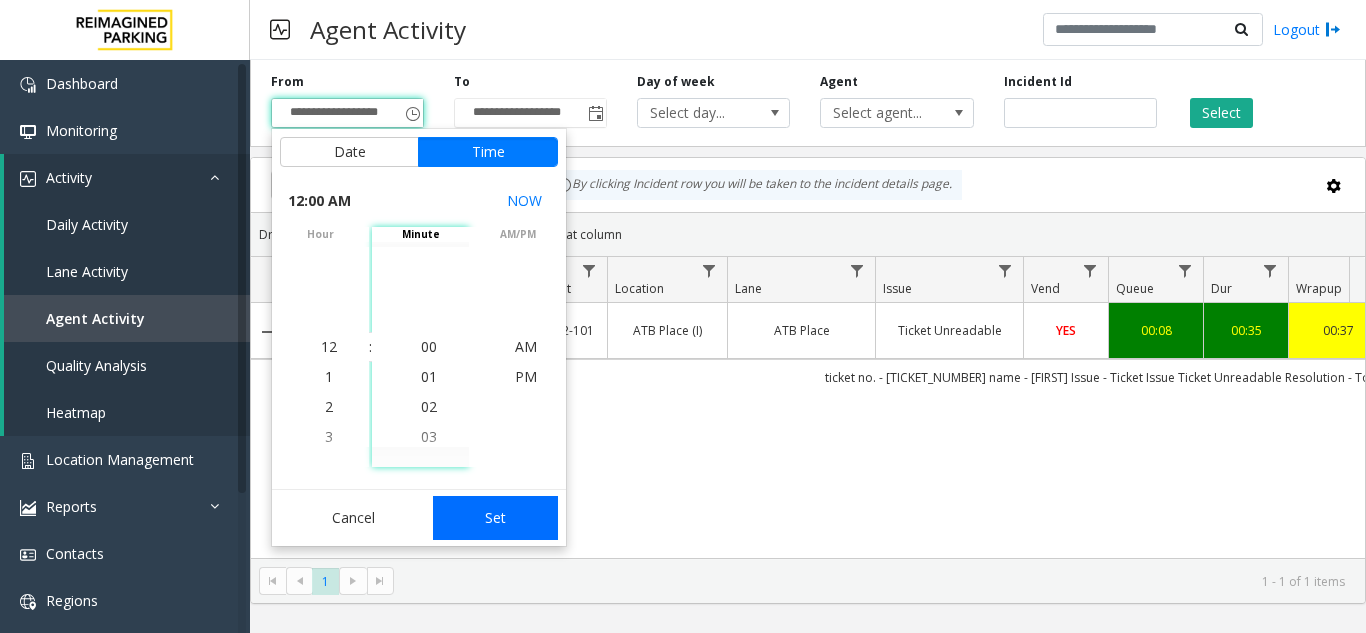 click on "Set" 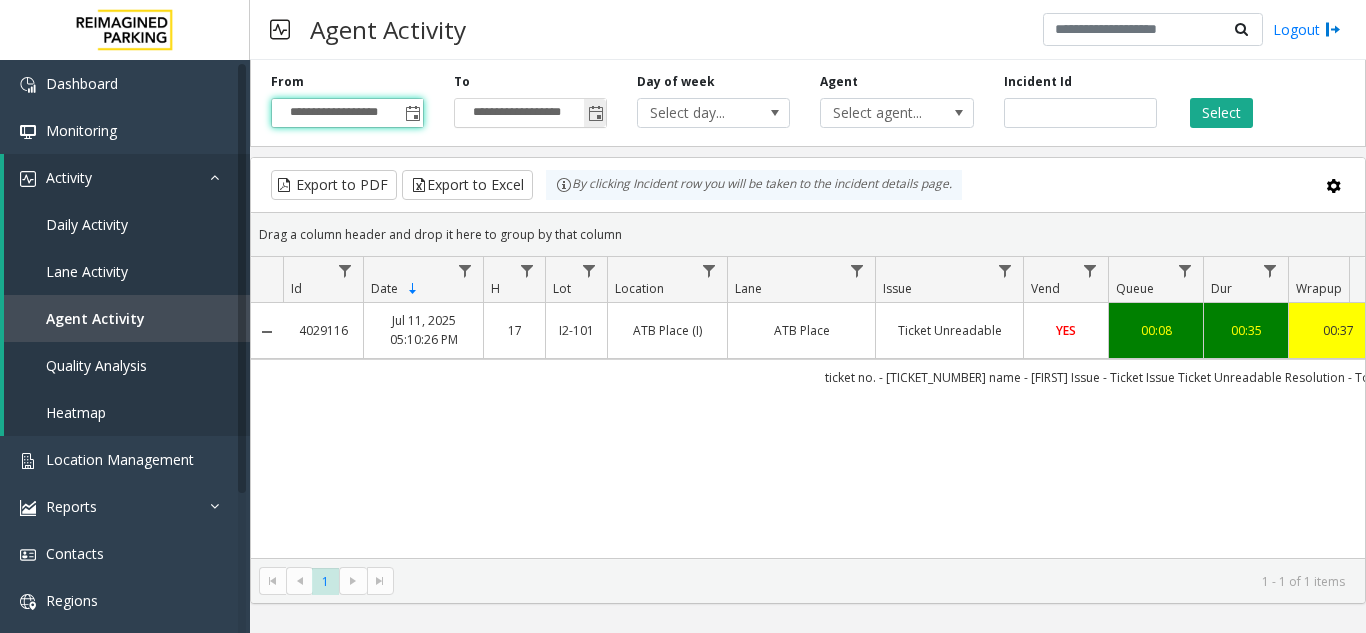 click 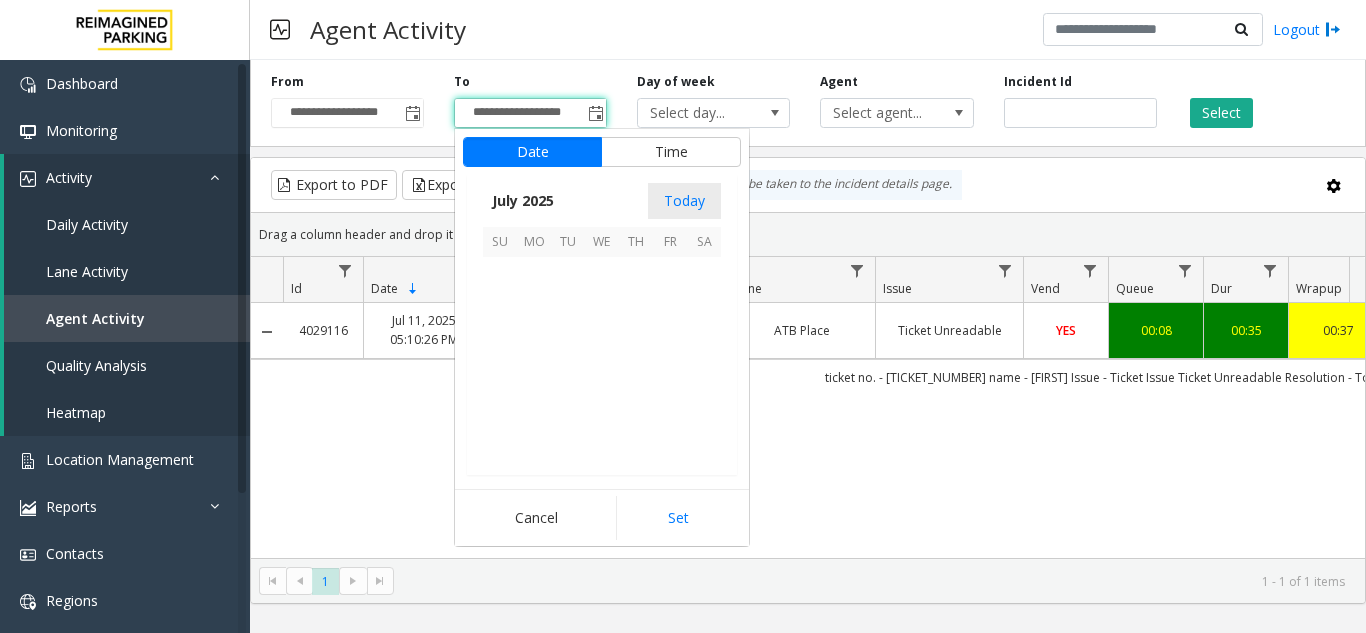 scroll, scrollTop: 358428, scrollLeft: 0, axis: vertical 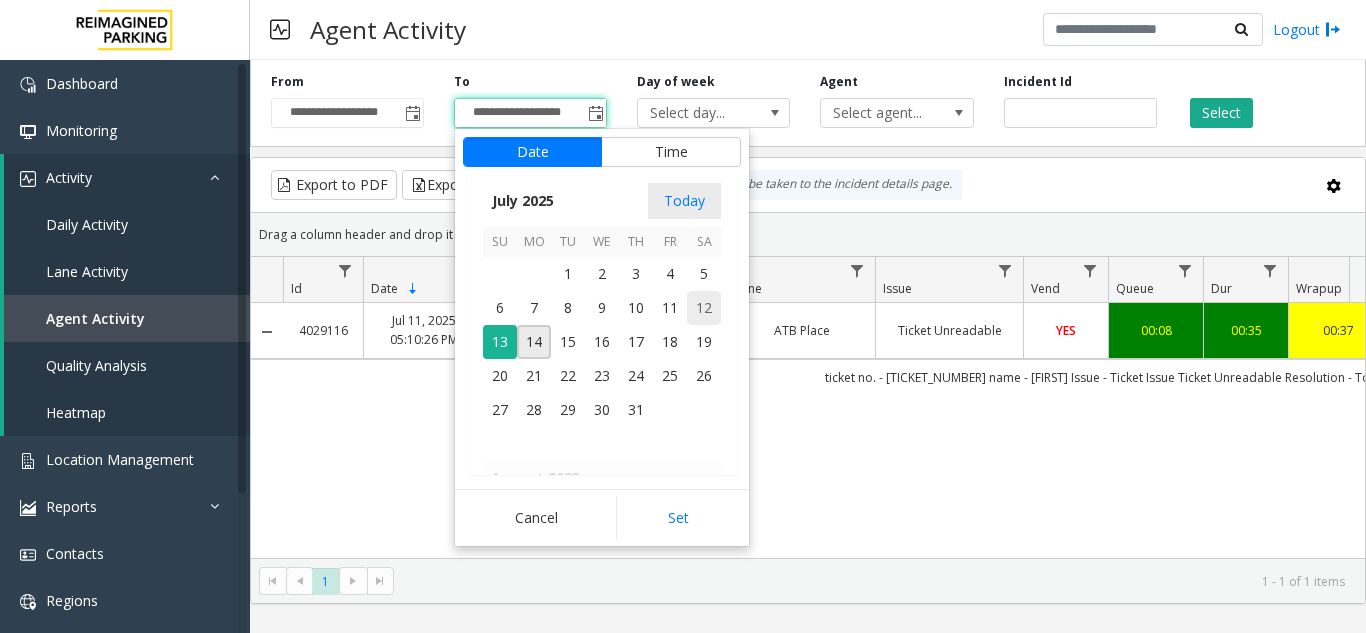 click on "12" at bounding box center (704, 308) 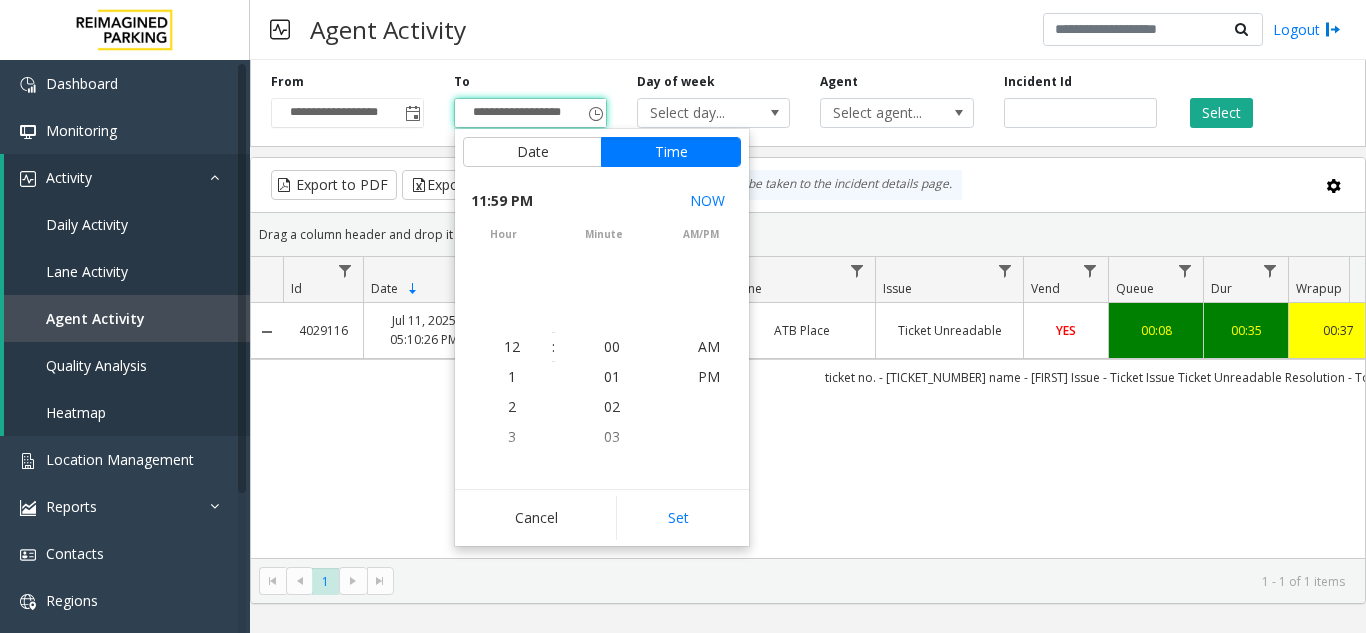 scroll, scrollTop: 690, scrollLeft: 0, axis: vertical 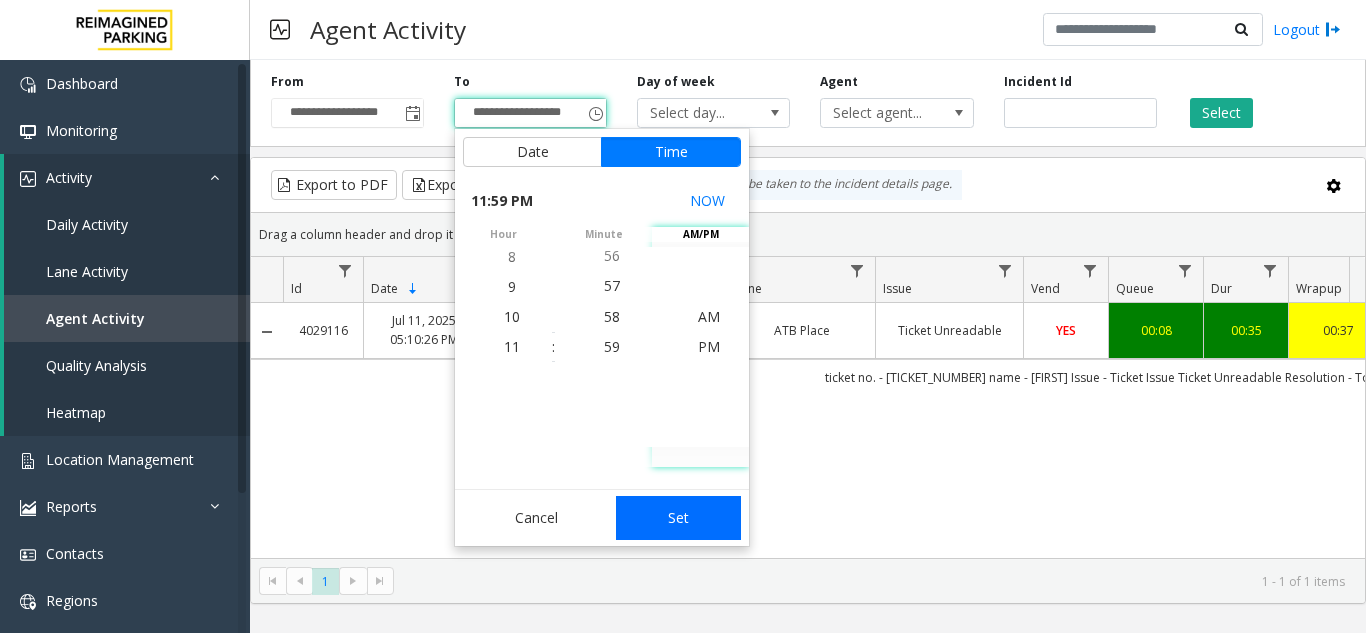 click on "Set" 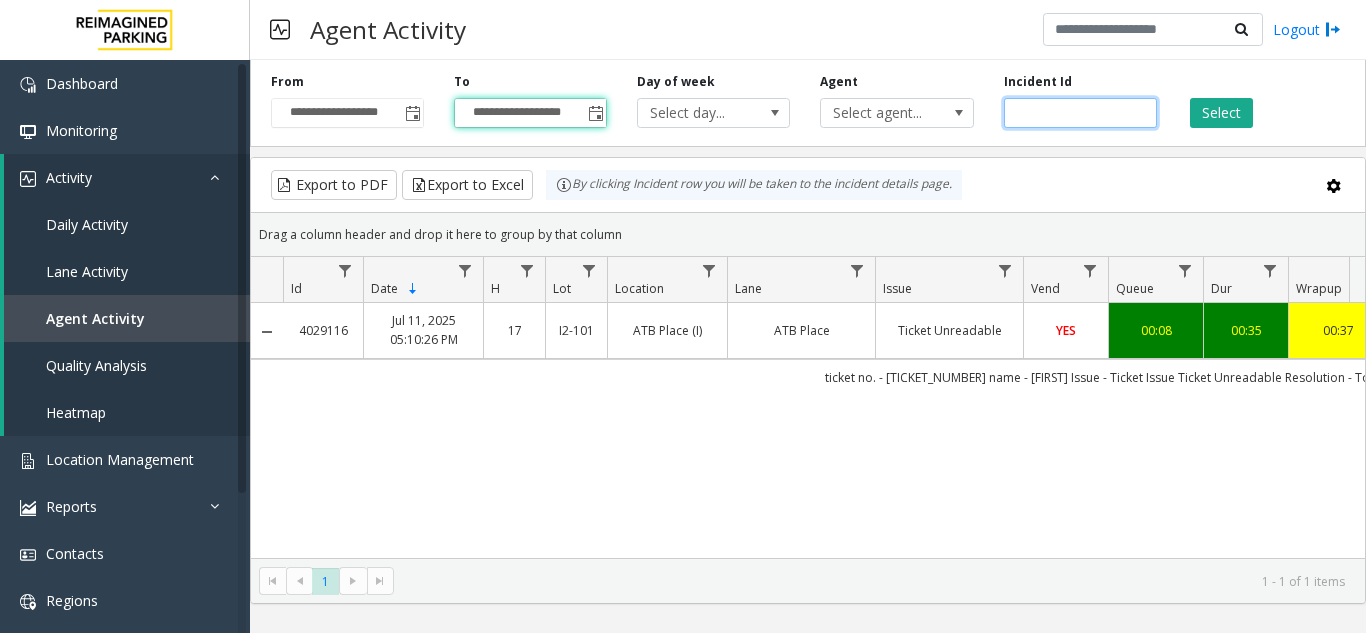 click on "*******" 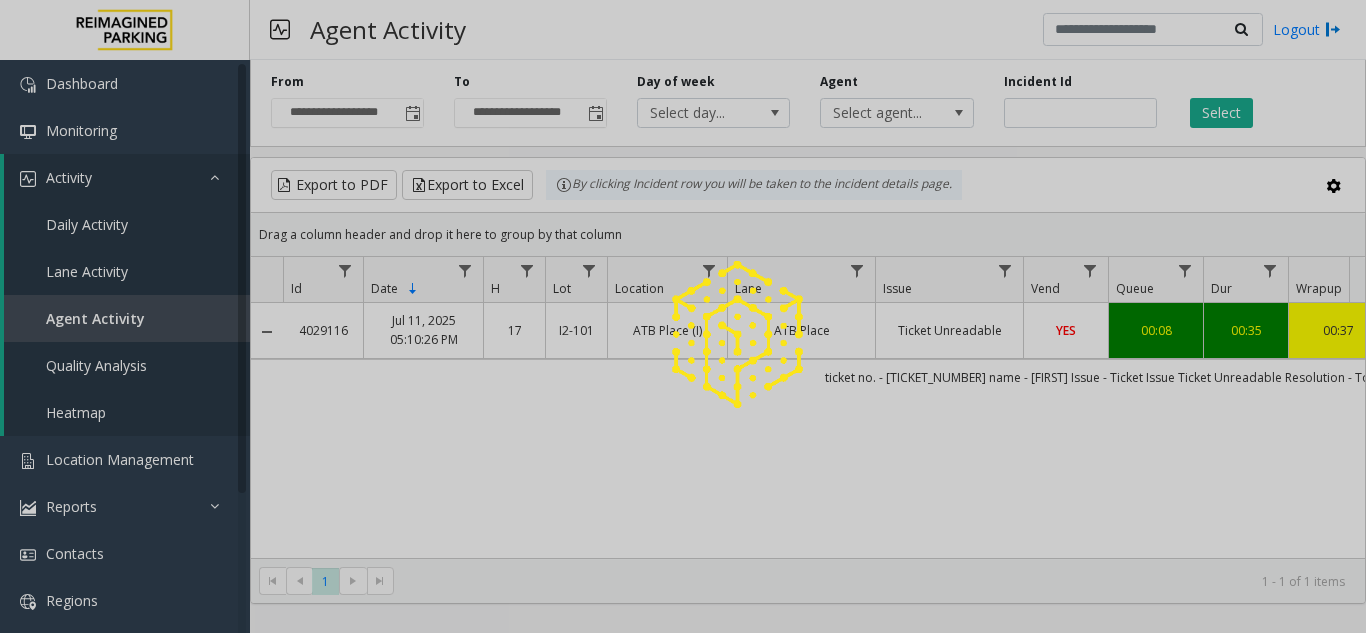 click 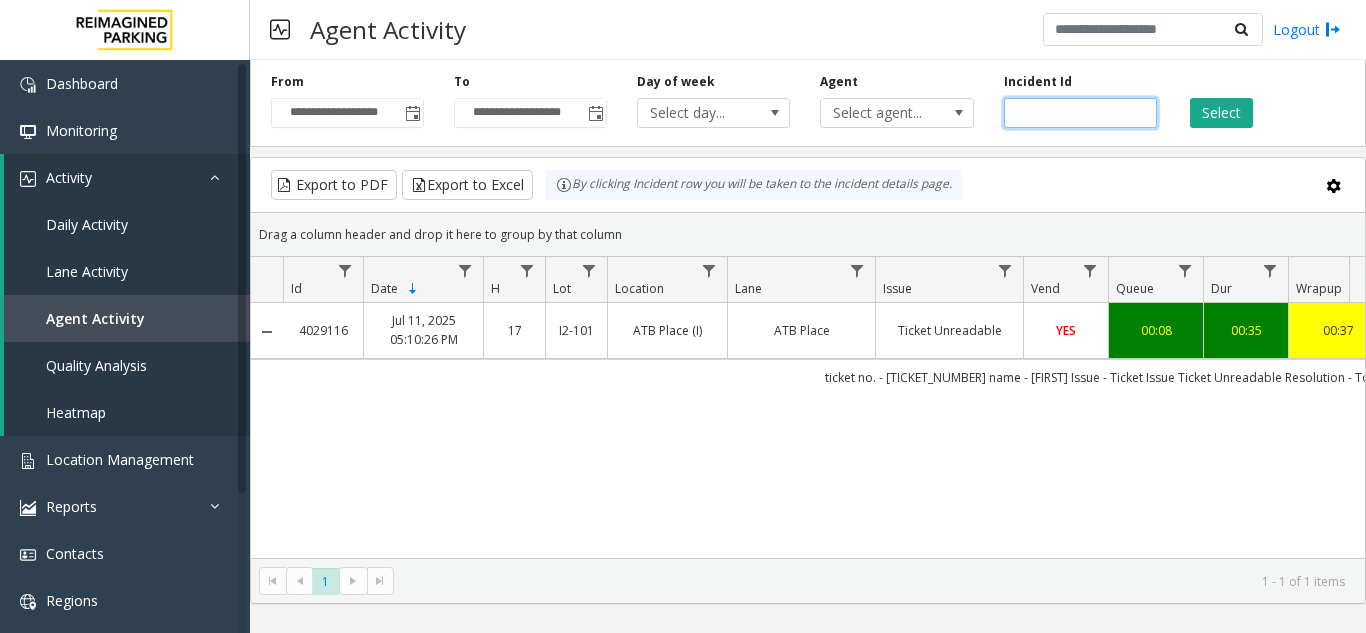 click on "*******" 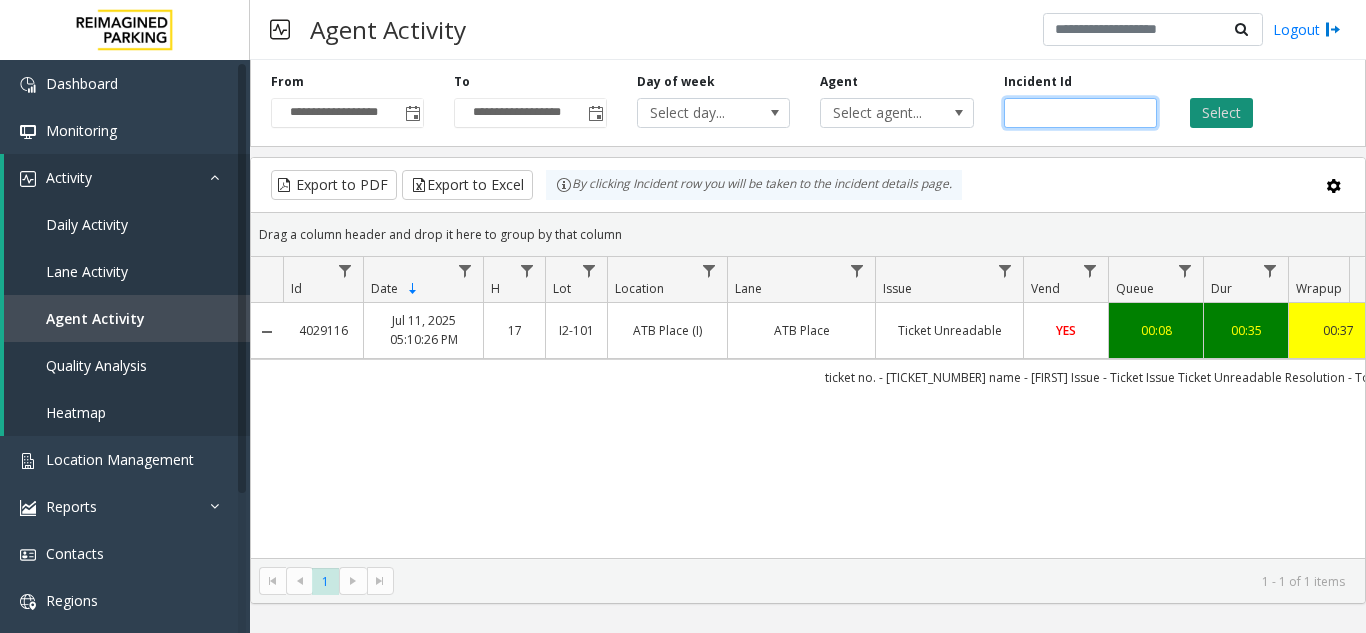 type 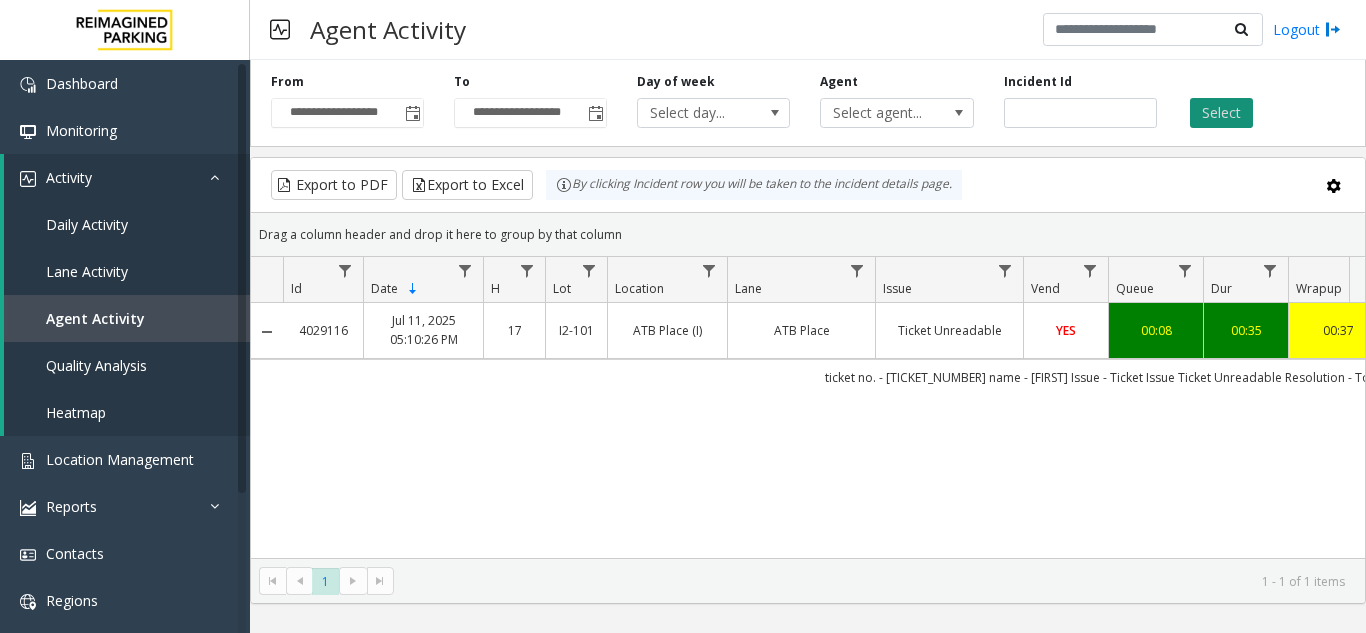 click on "Select" 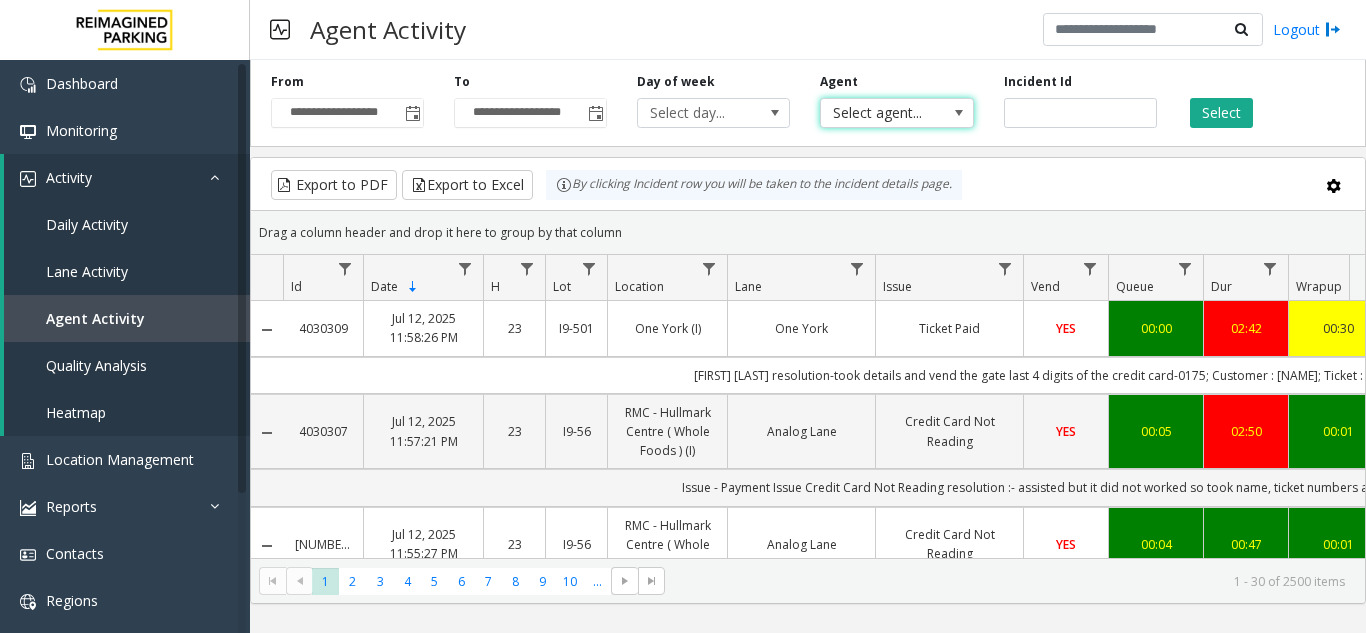 click on "Select agent..." at bounding box center [881, 113] 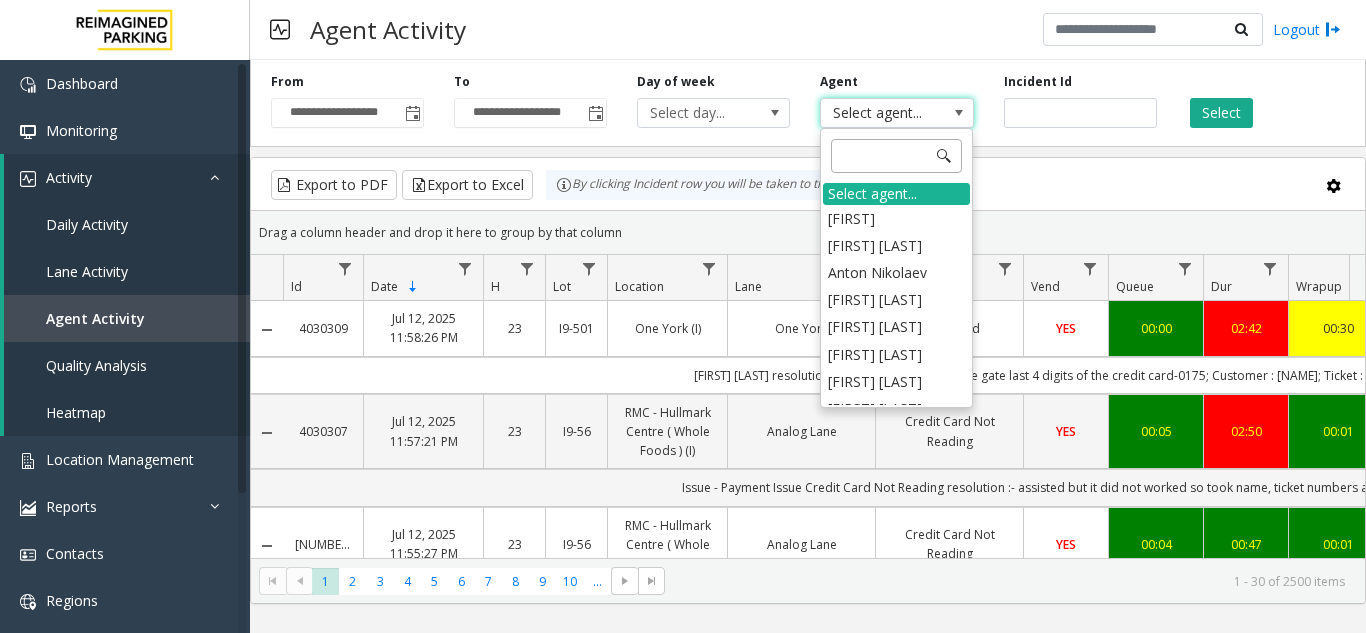 click 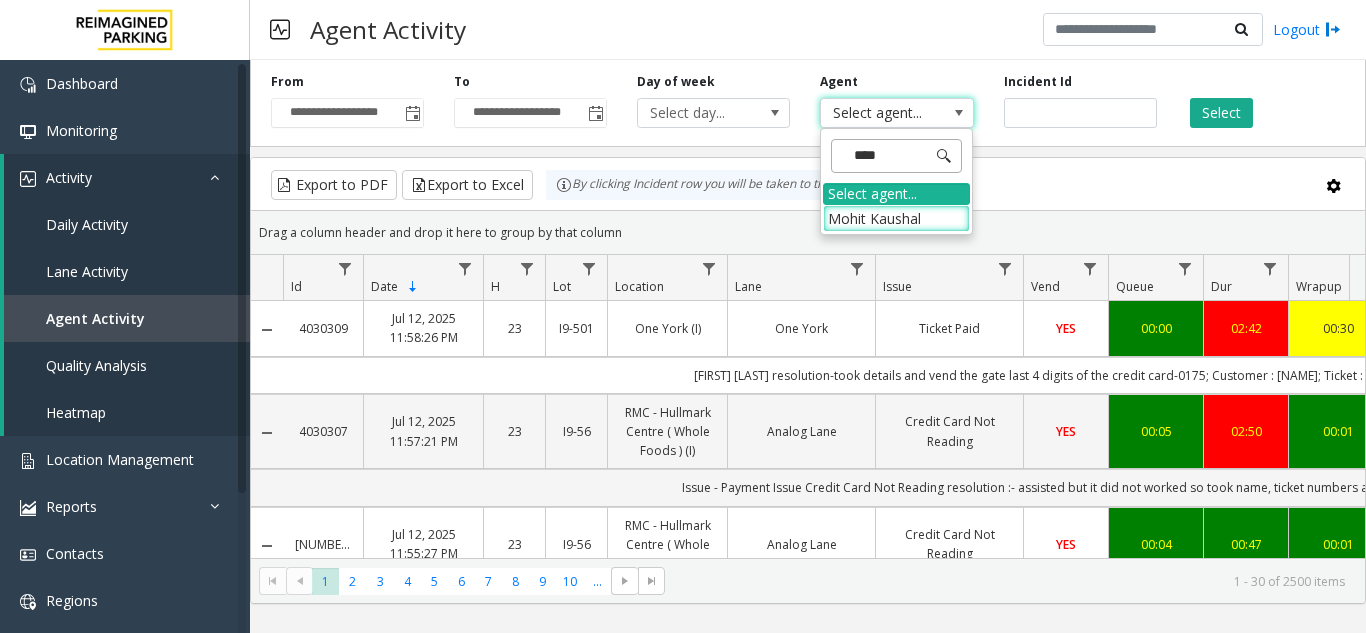 type on "*****" 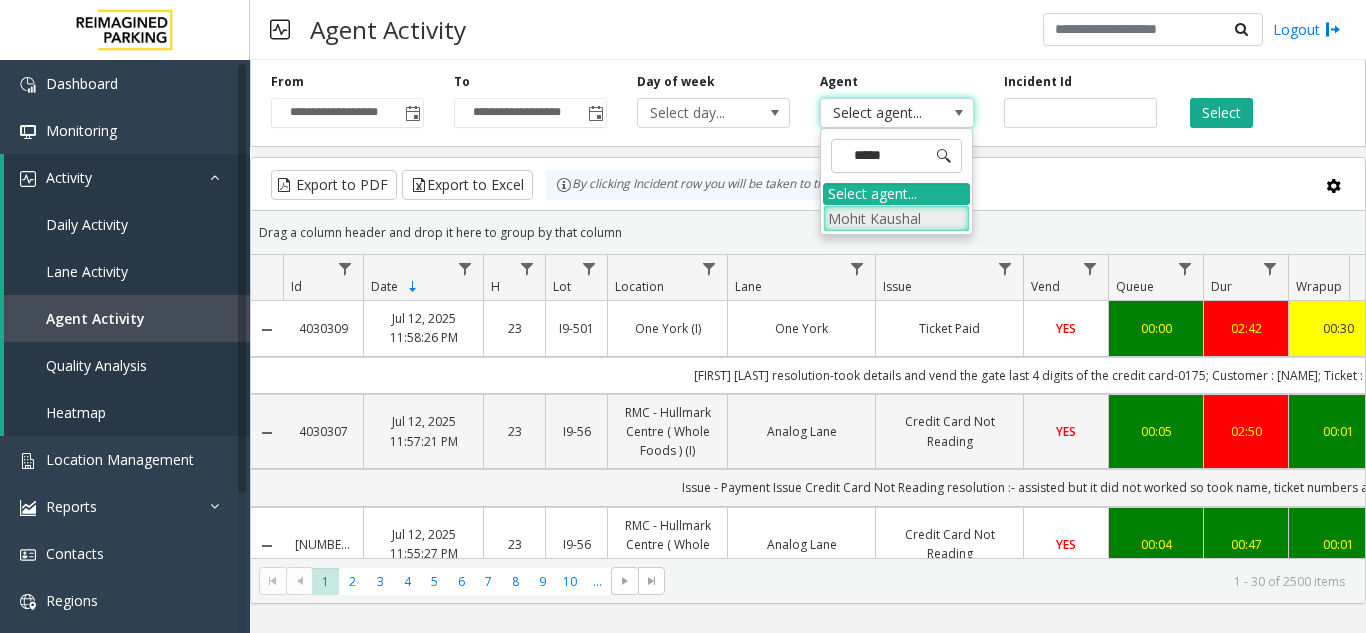 click on "Mohit Kaushal" at bounding box center [896, 218] 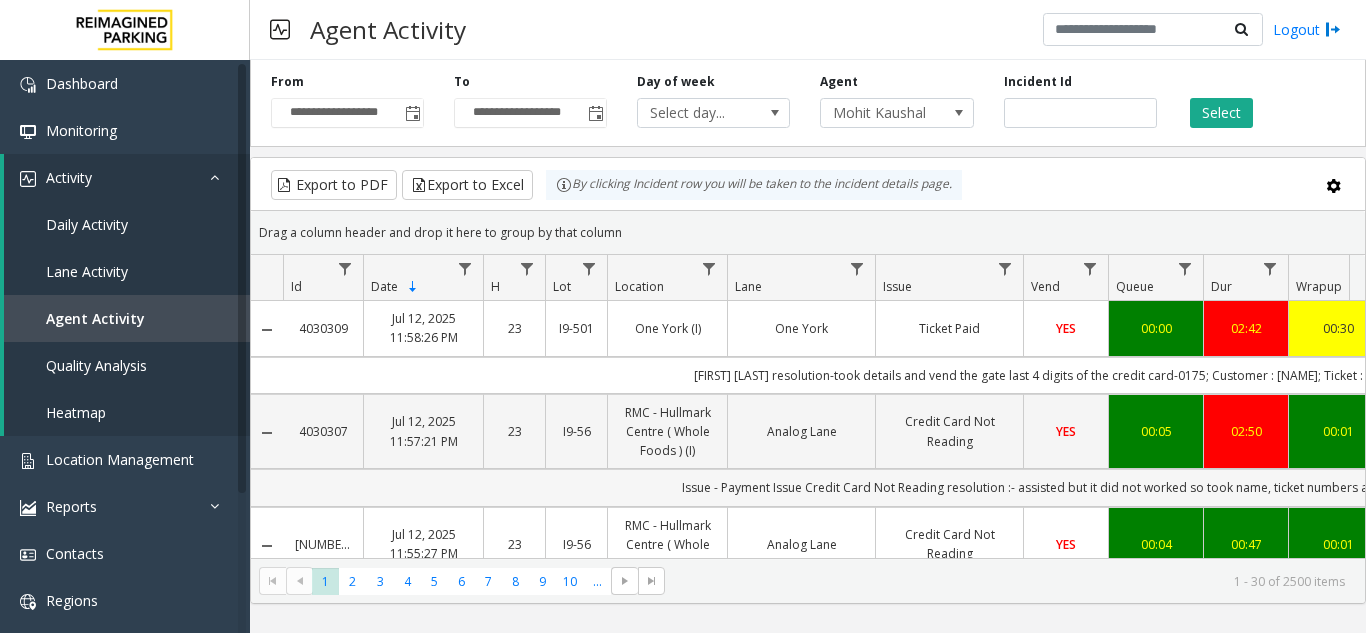 scroll, scrollTop: 0, scrollLeft: 69, axis: horizontal 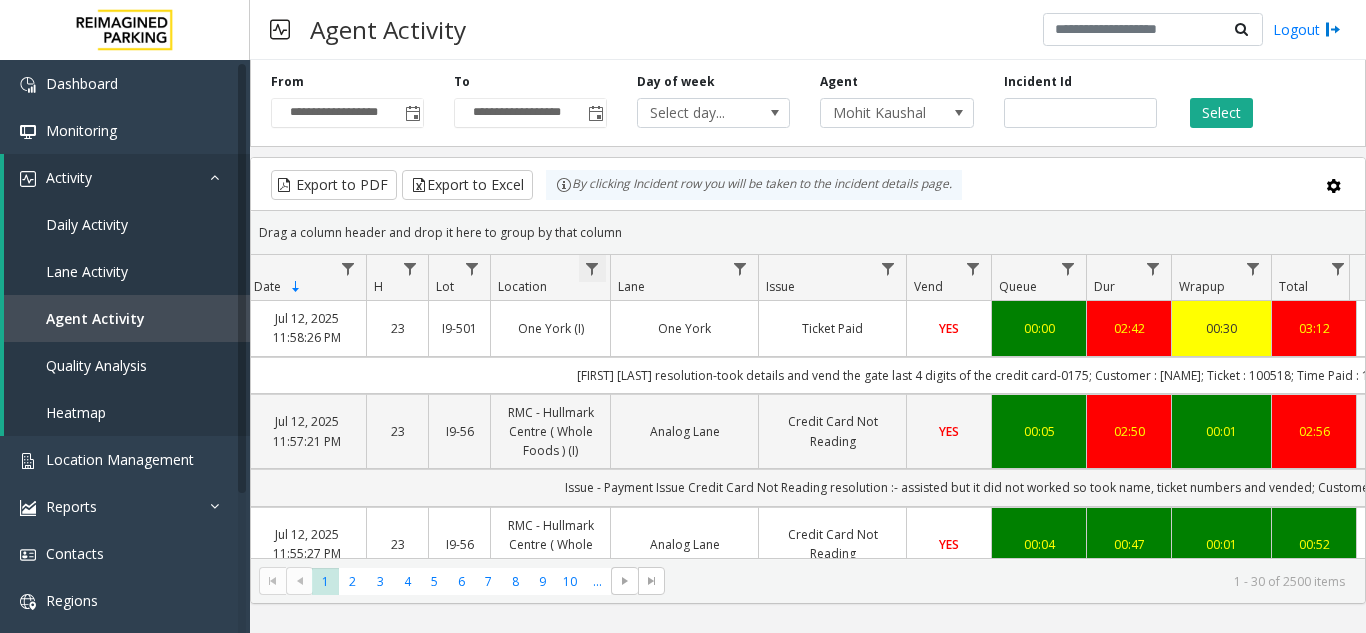 click 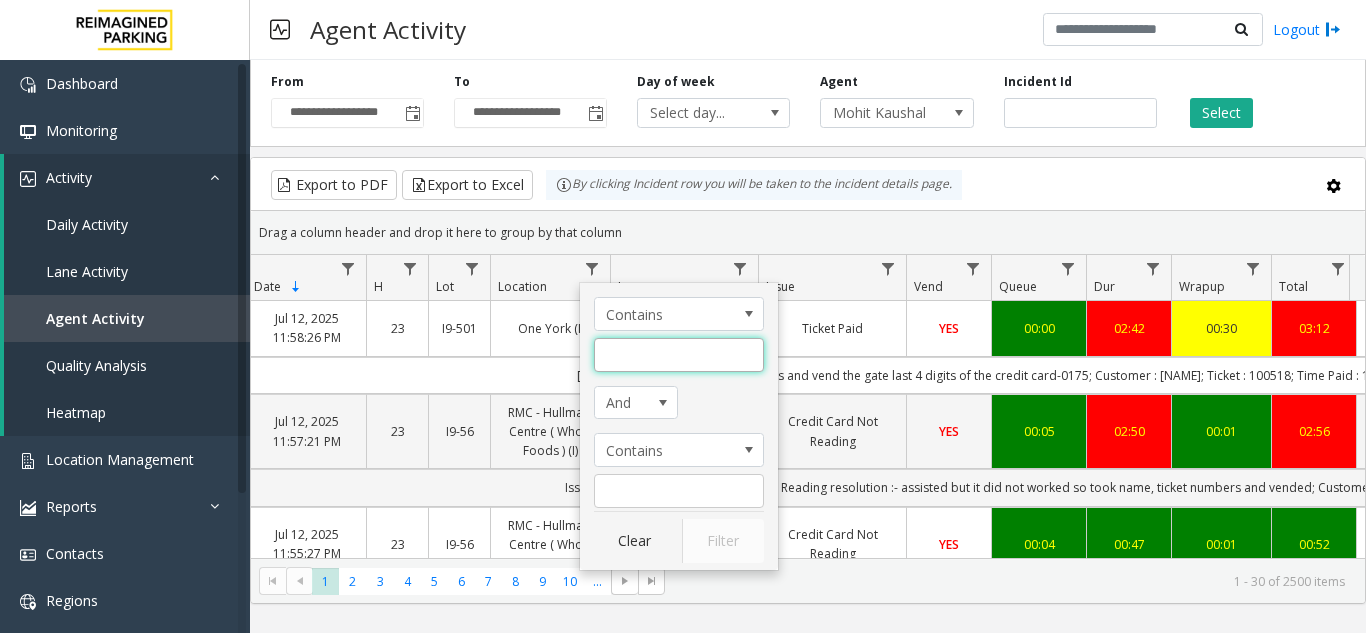 click 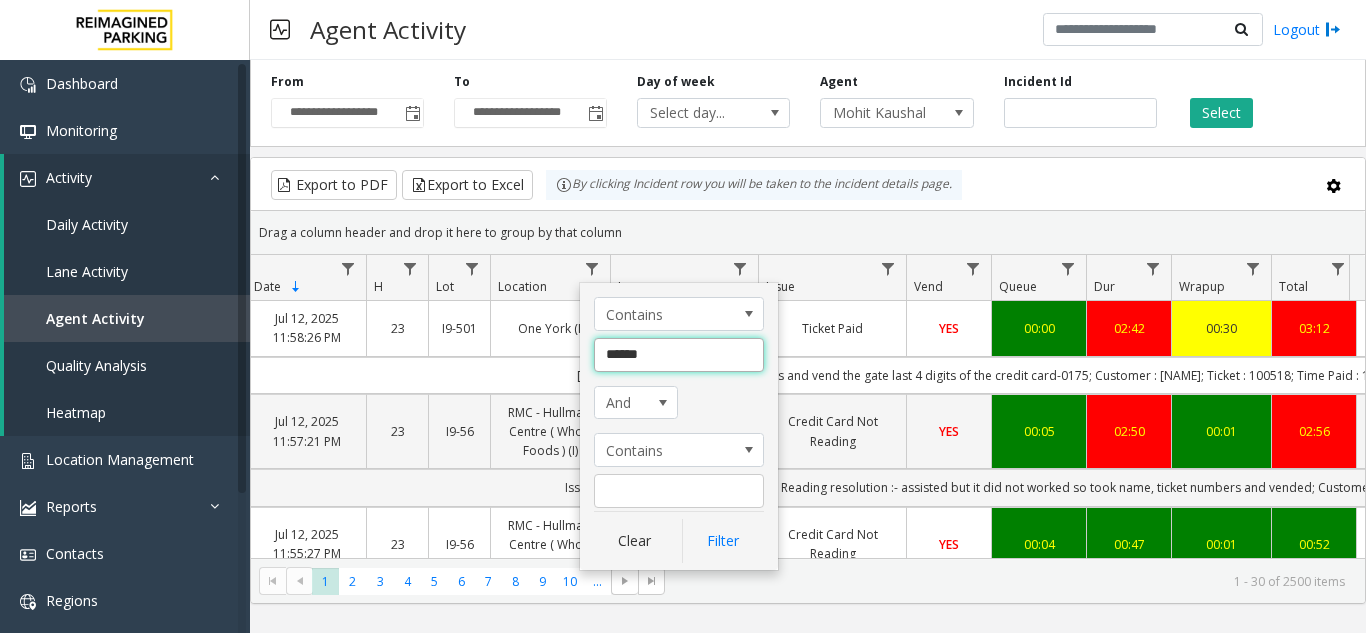 type on "*******" 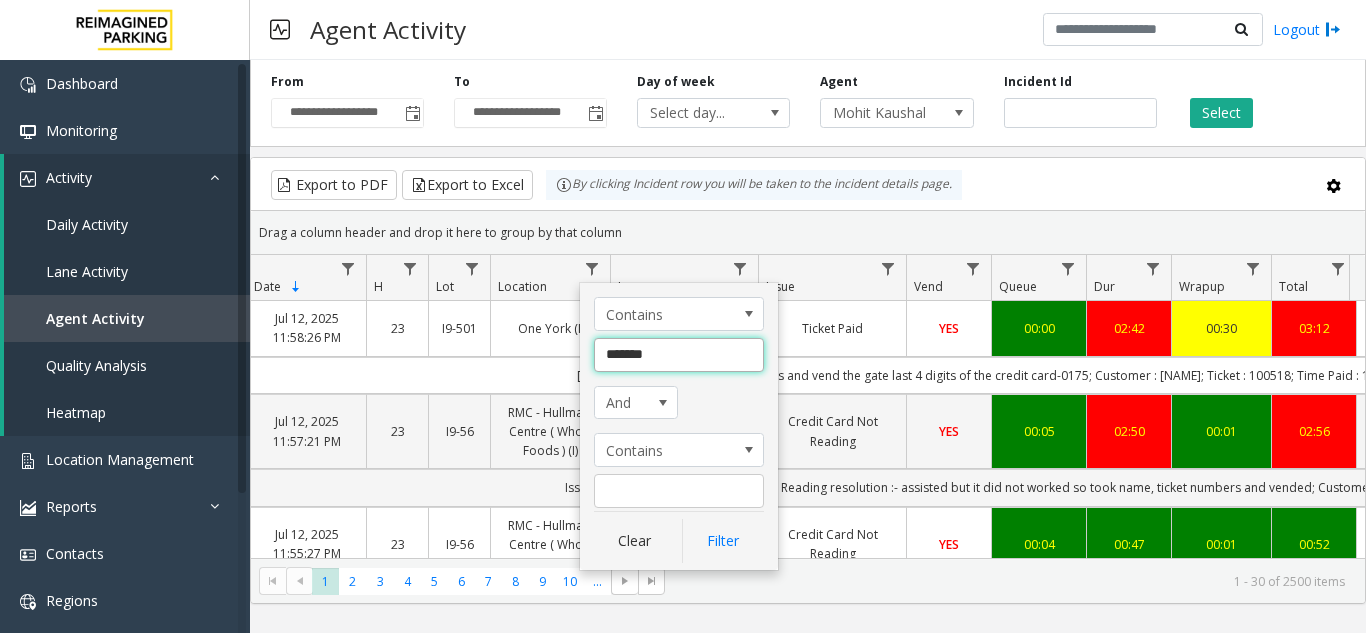 click on "Filter" 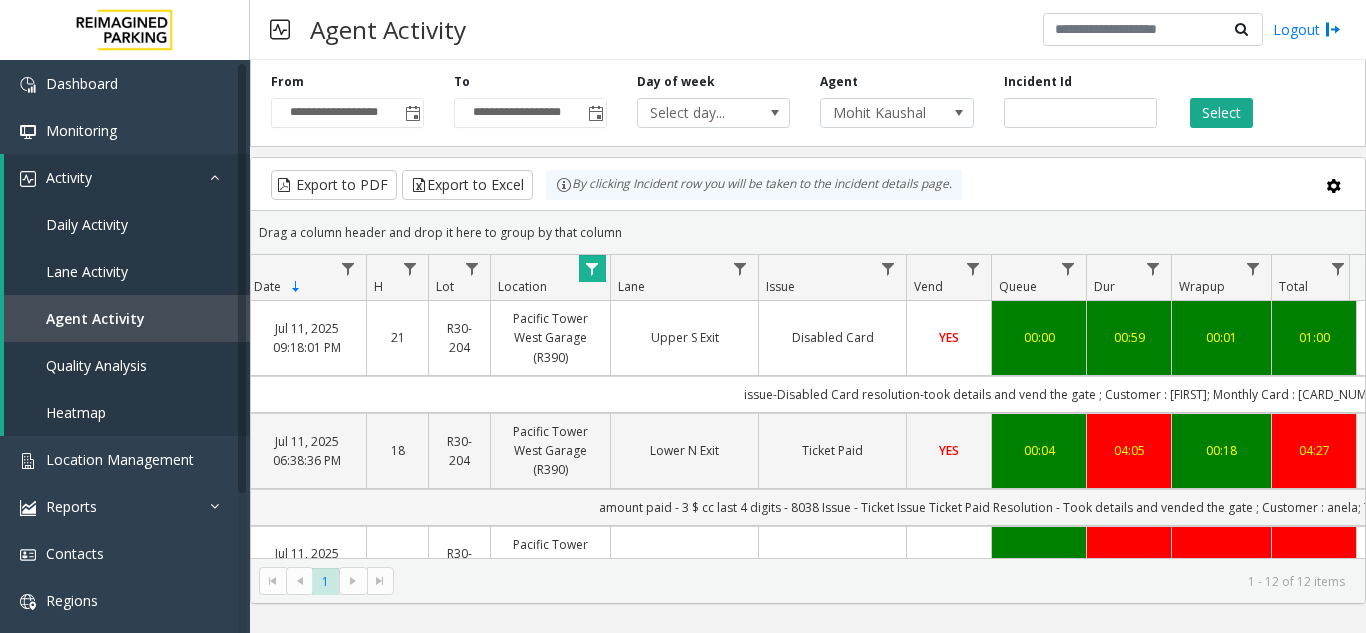 scroll, scrollTop: 0, scrollLeft: 335, axis: horizontal 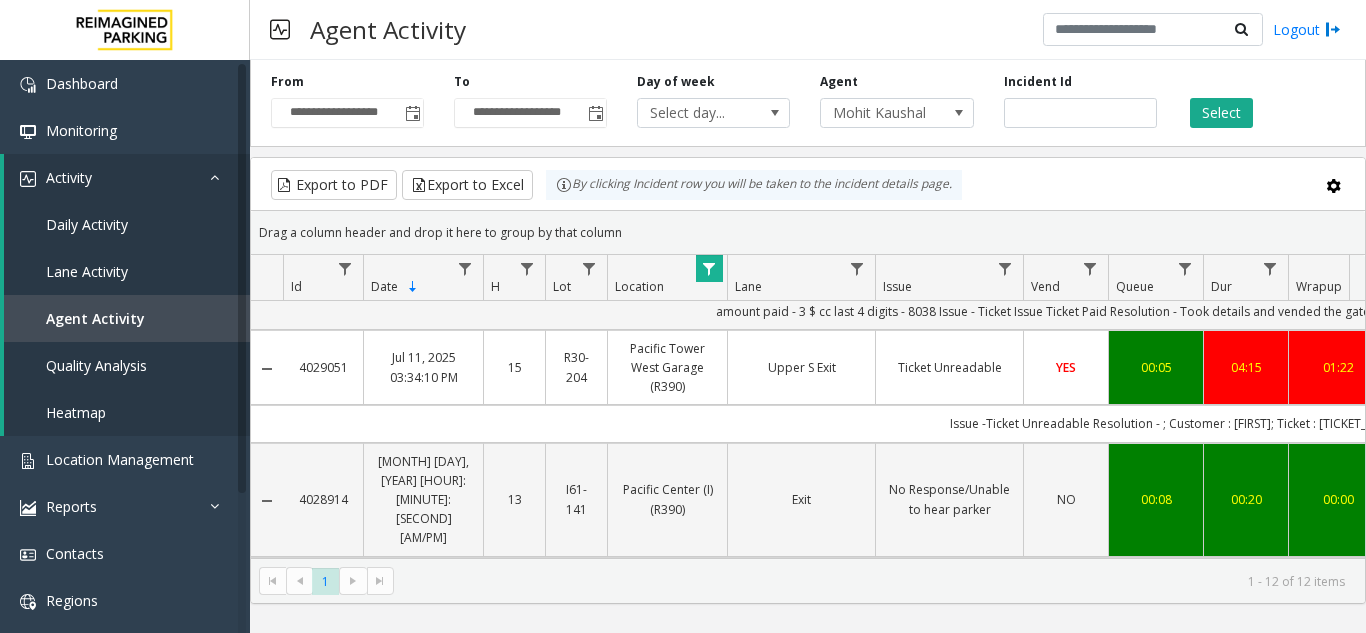 copy on "4029051" 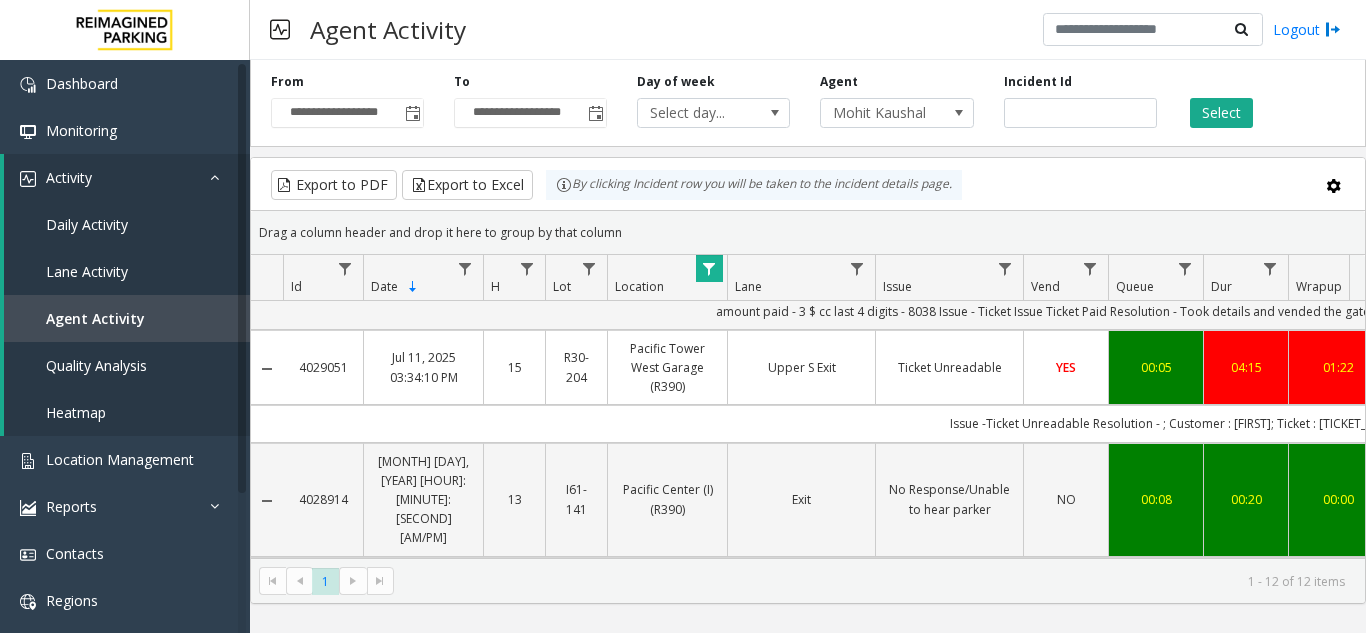 copy on "4029051" 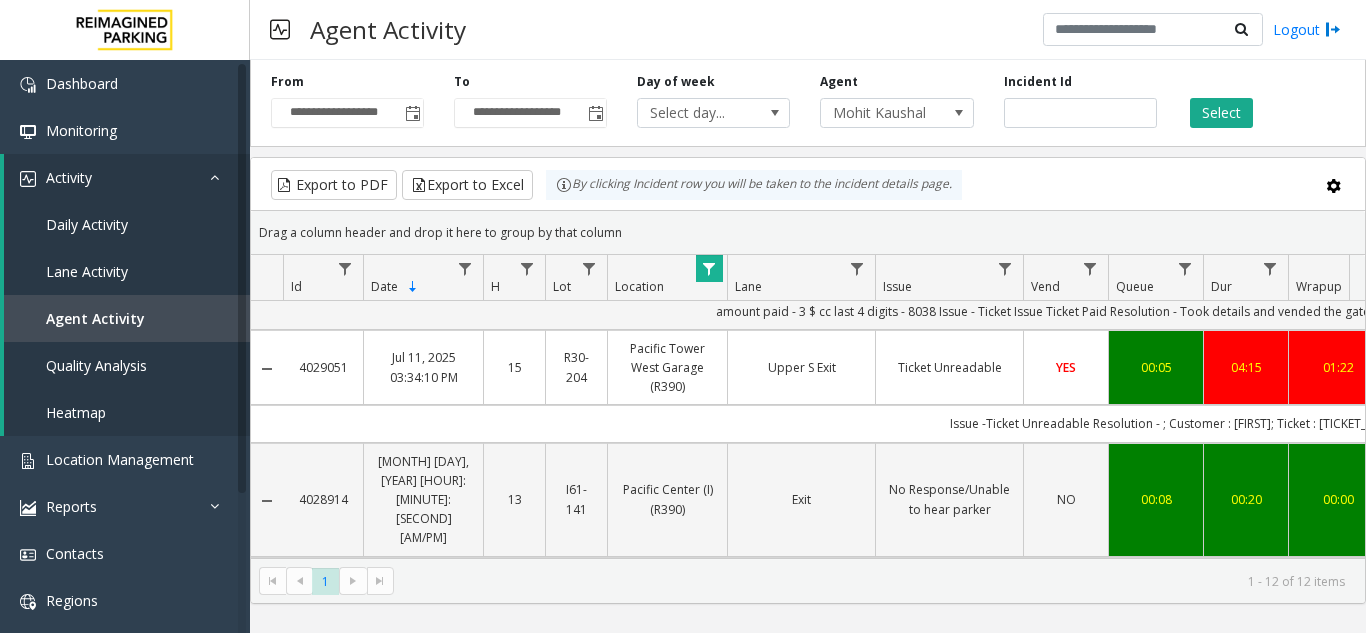 drag, startPoint x: 352, startPoint y: 378, endPoint x: 288, endPoint y: 416, distance: 74.431175 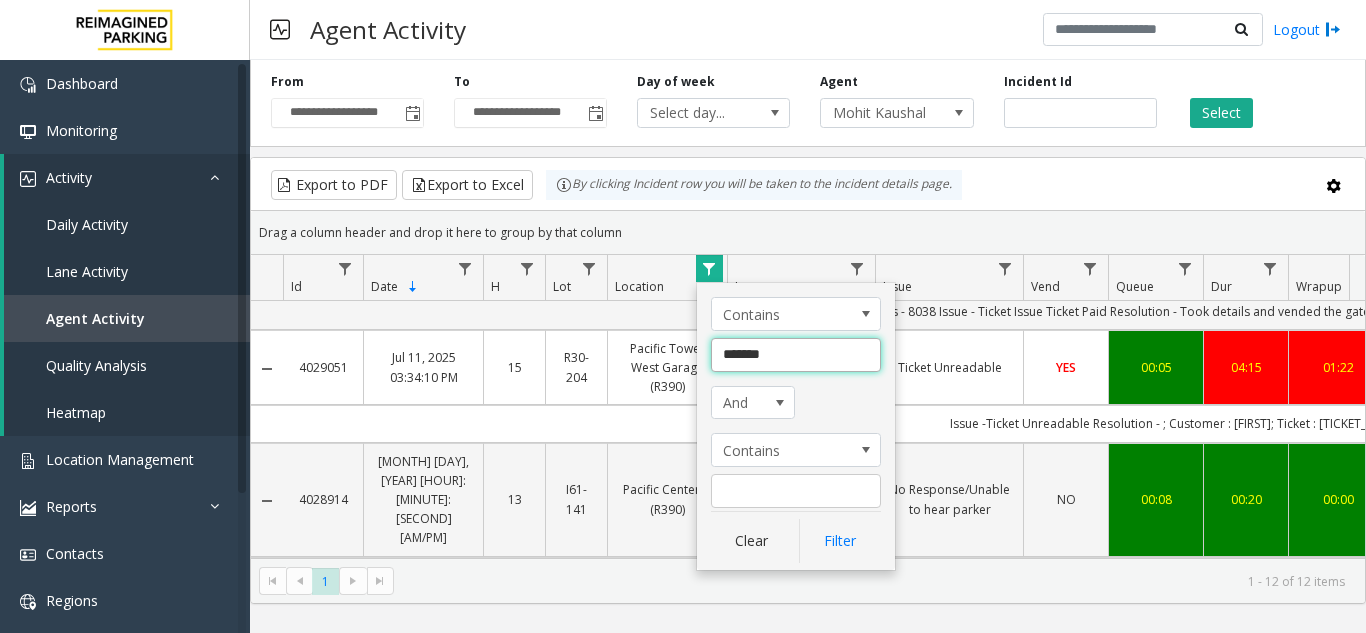 click on "*******" 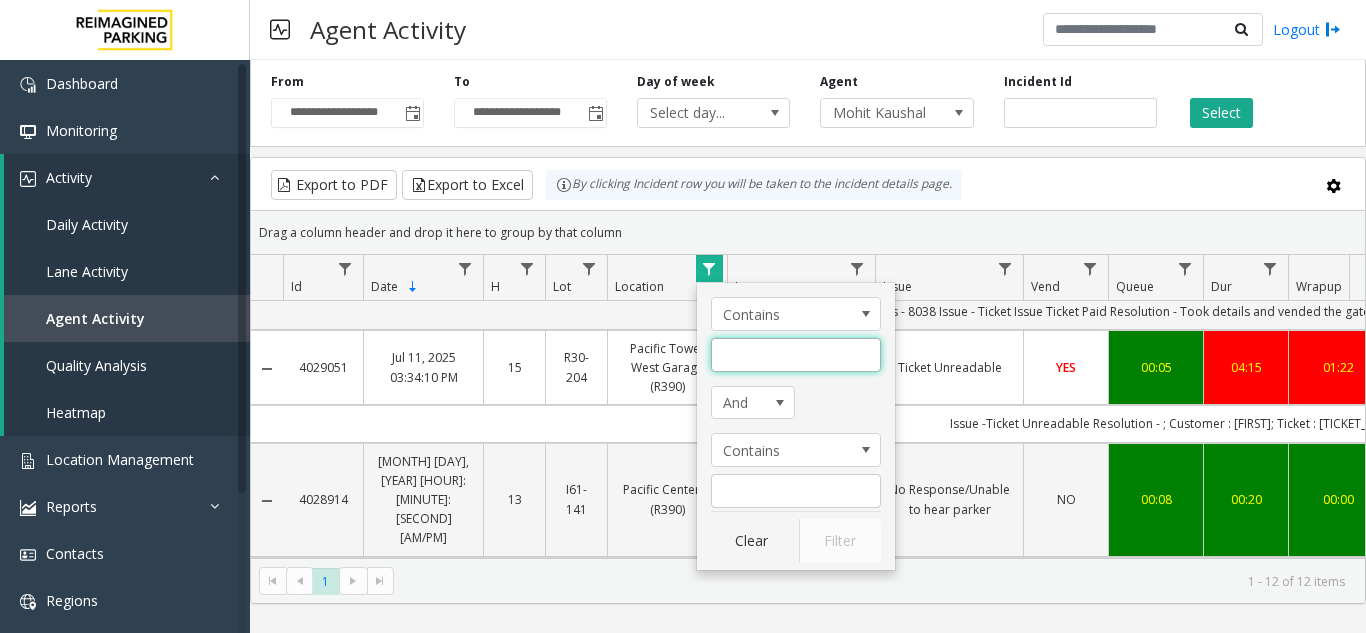 click 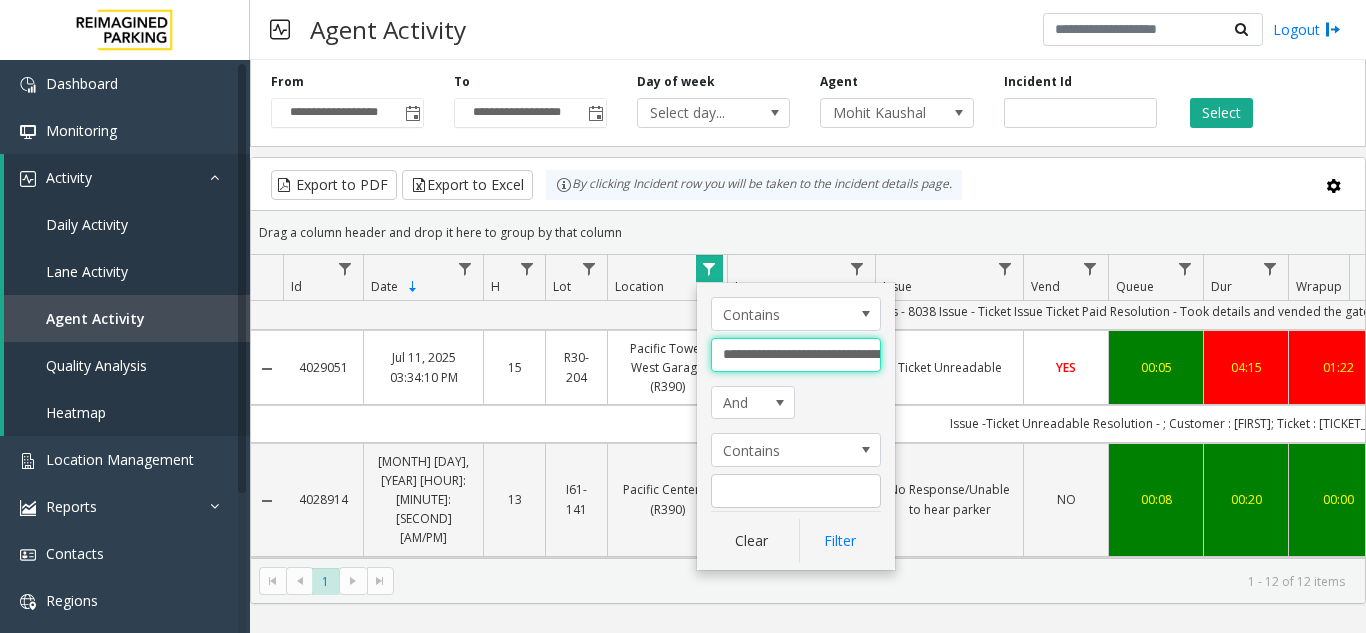 scroll, scrollTop: 0, scrollLeft: 82, axis: horizontal 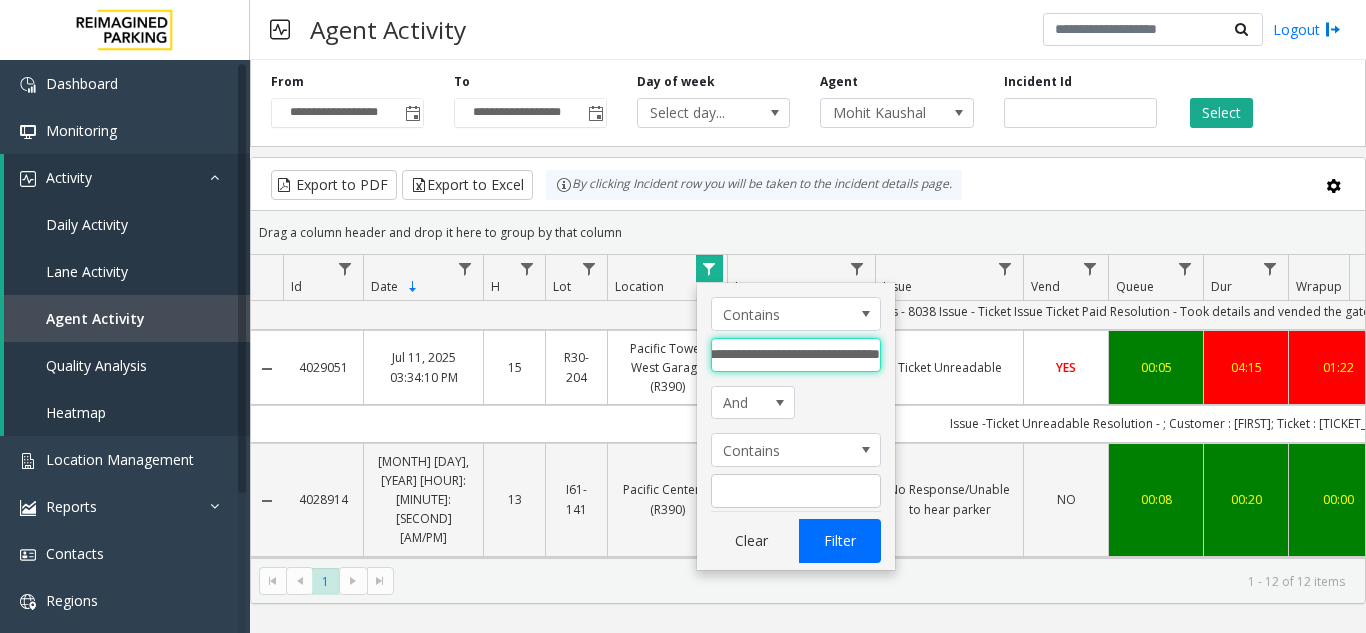 type on "**********" 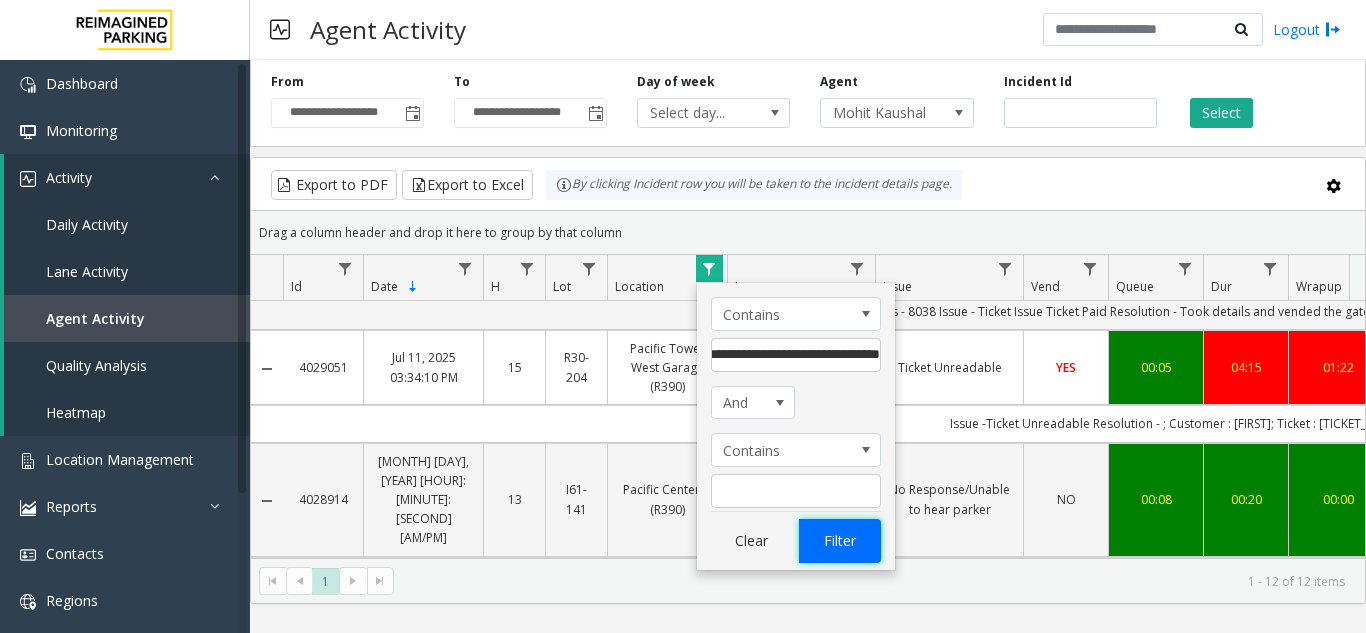 click on "Filter" 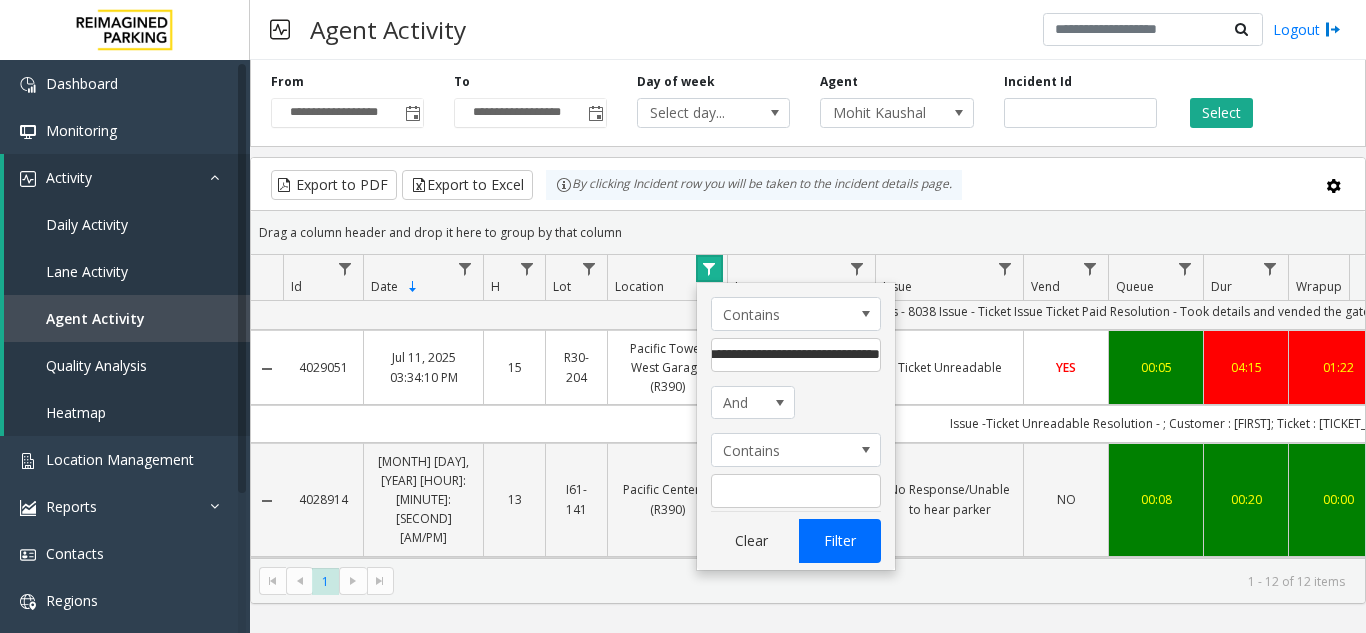 scroll, scrollTop: 0, scrollLeft: 0, axis: both 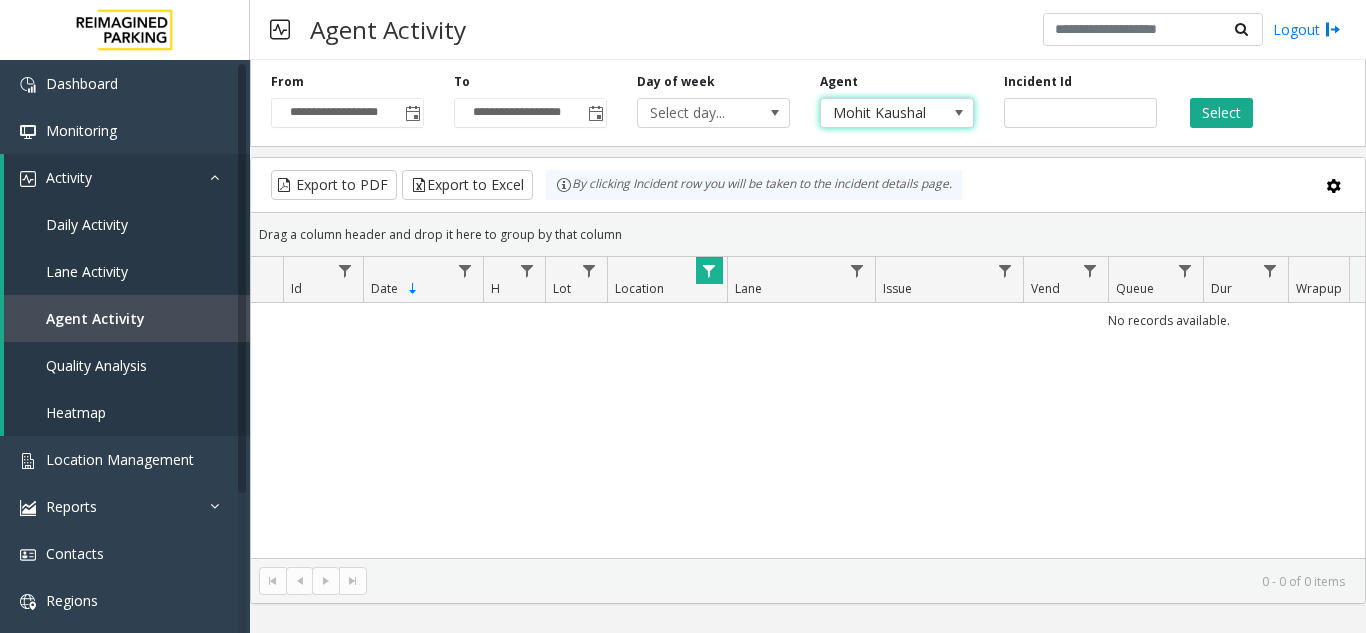 click on "Mohit Kaushal" at bounding box center [881, 113] 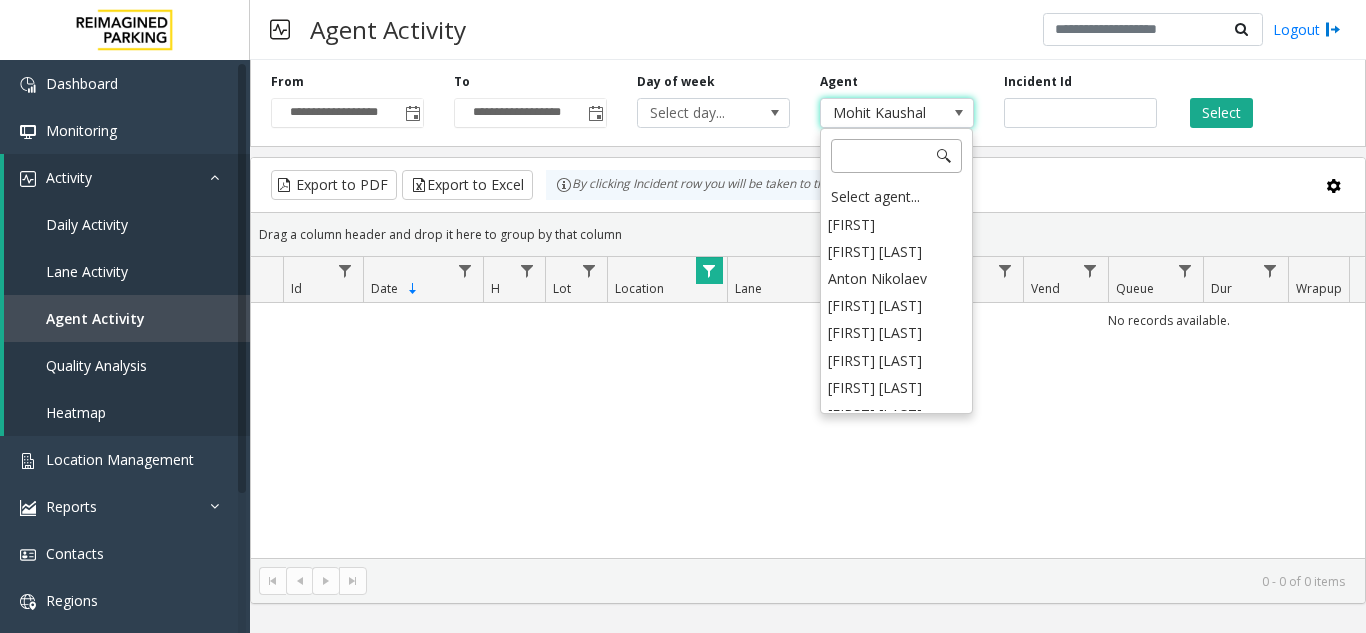 scroll, scrollTop: 10092, scrollLeft: 0, axis: vertical 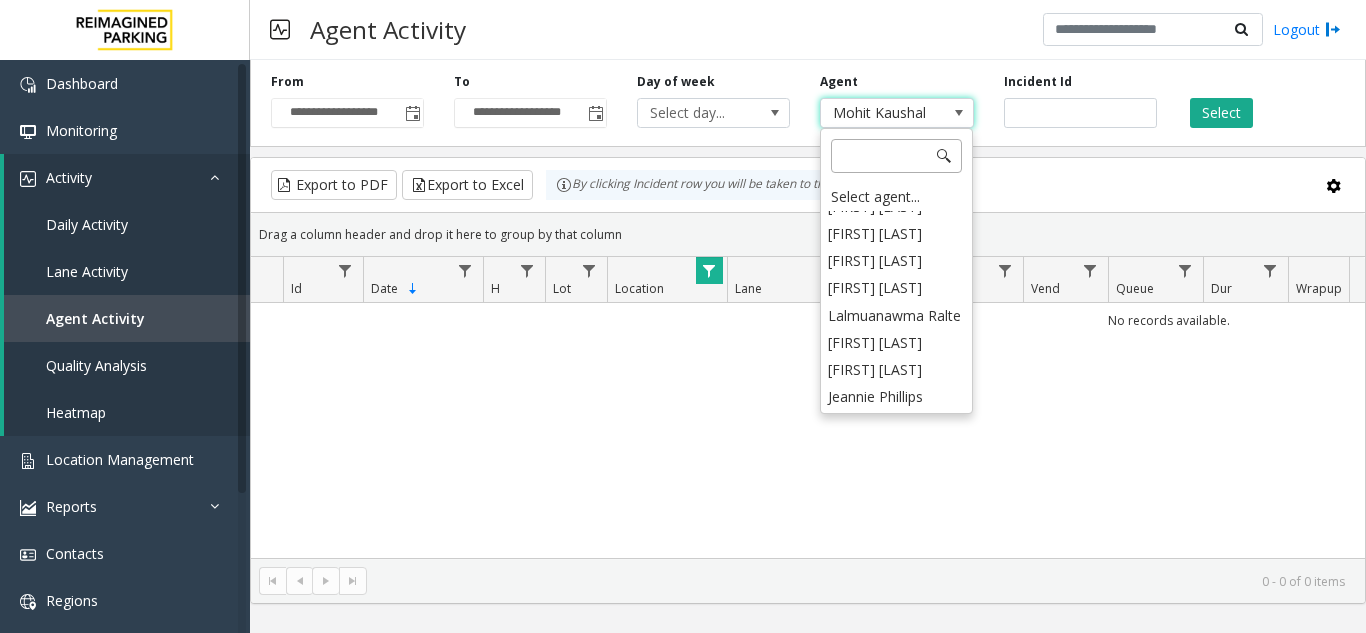 click 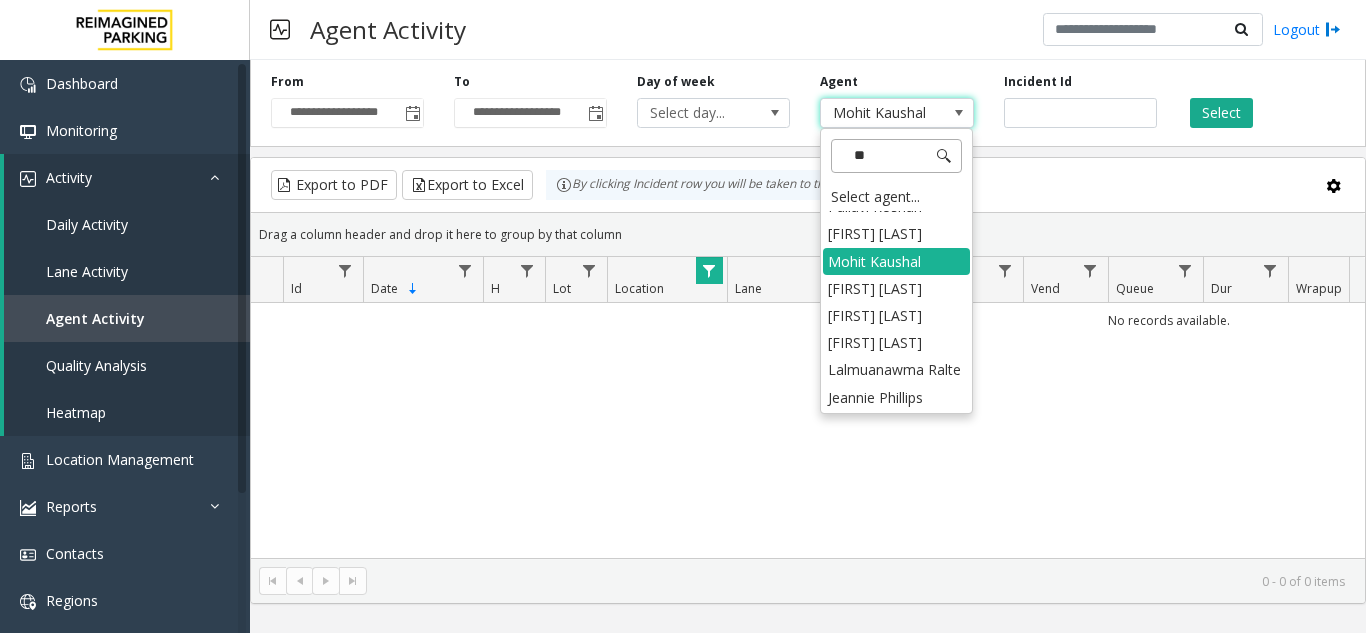 scroll, scrollTop: 0, scrollLeft: 0, axis: both 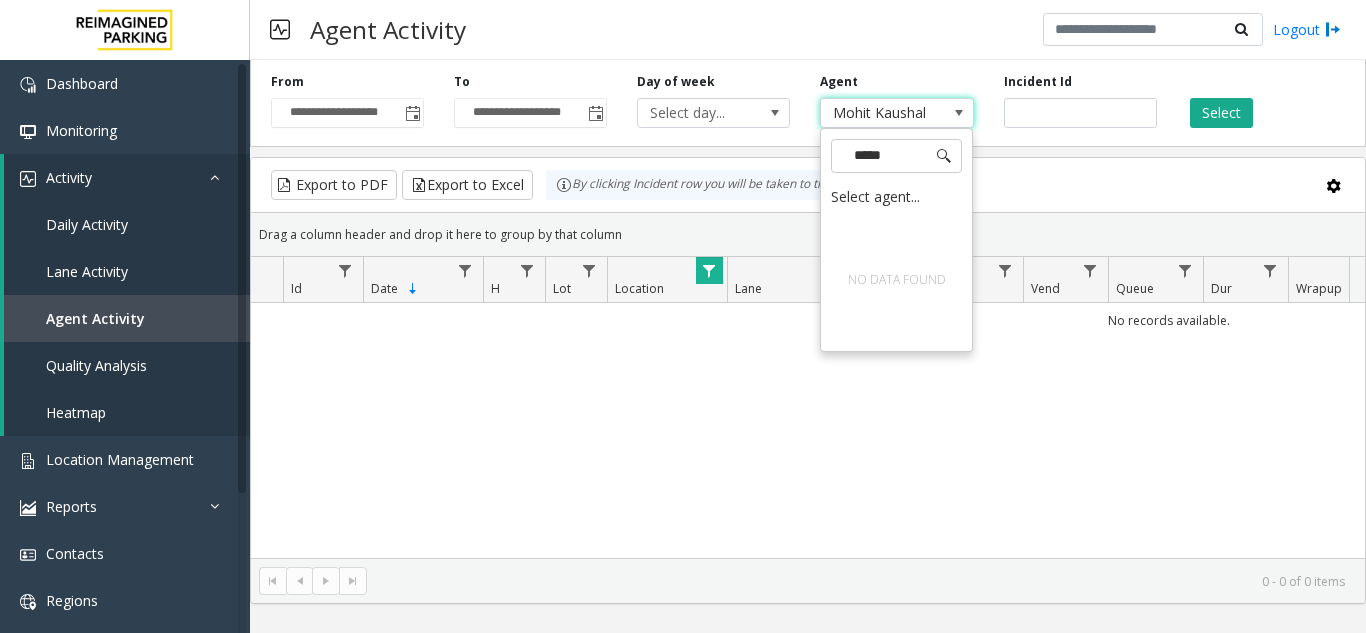 type on "*****" 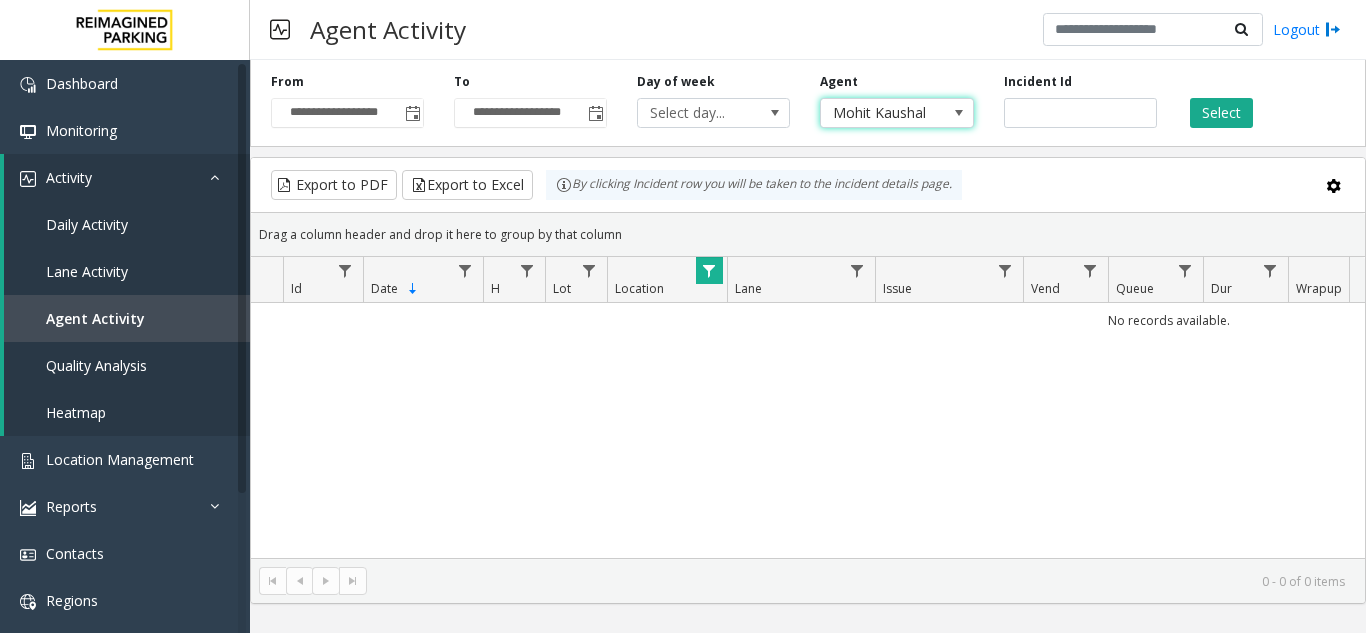 click on "Mohit Kaushal" at bounding box center (881, 113) 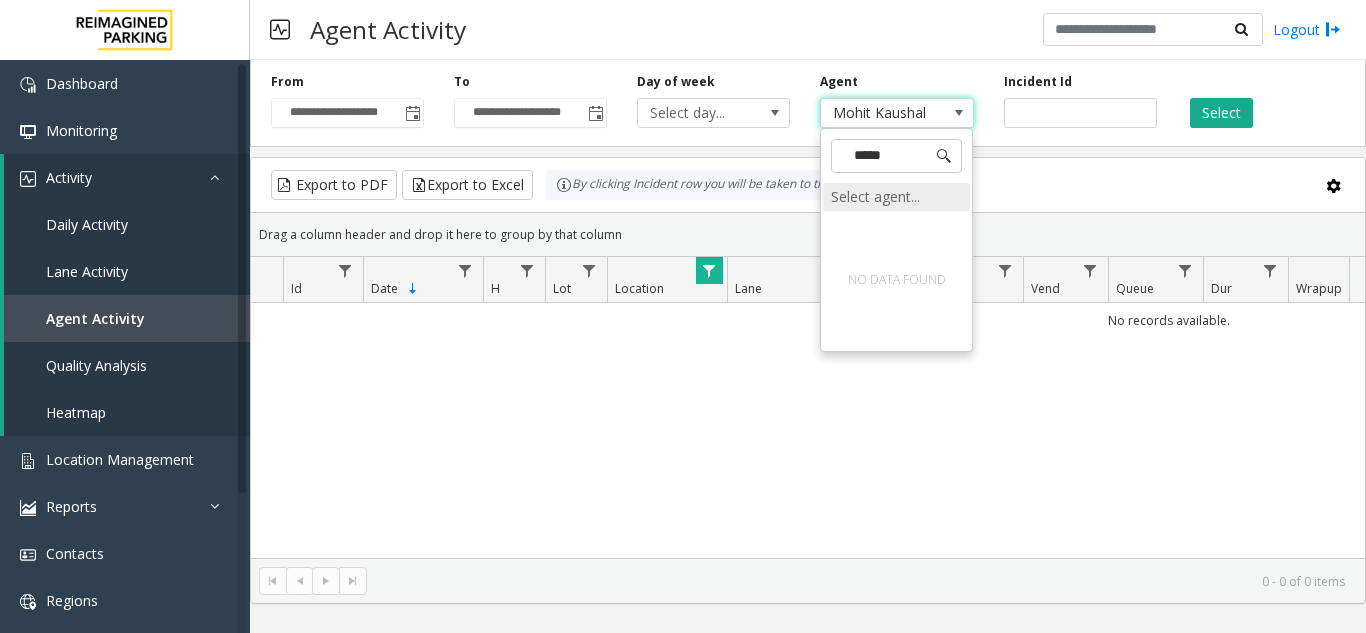 click on "Select agent..." 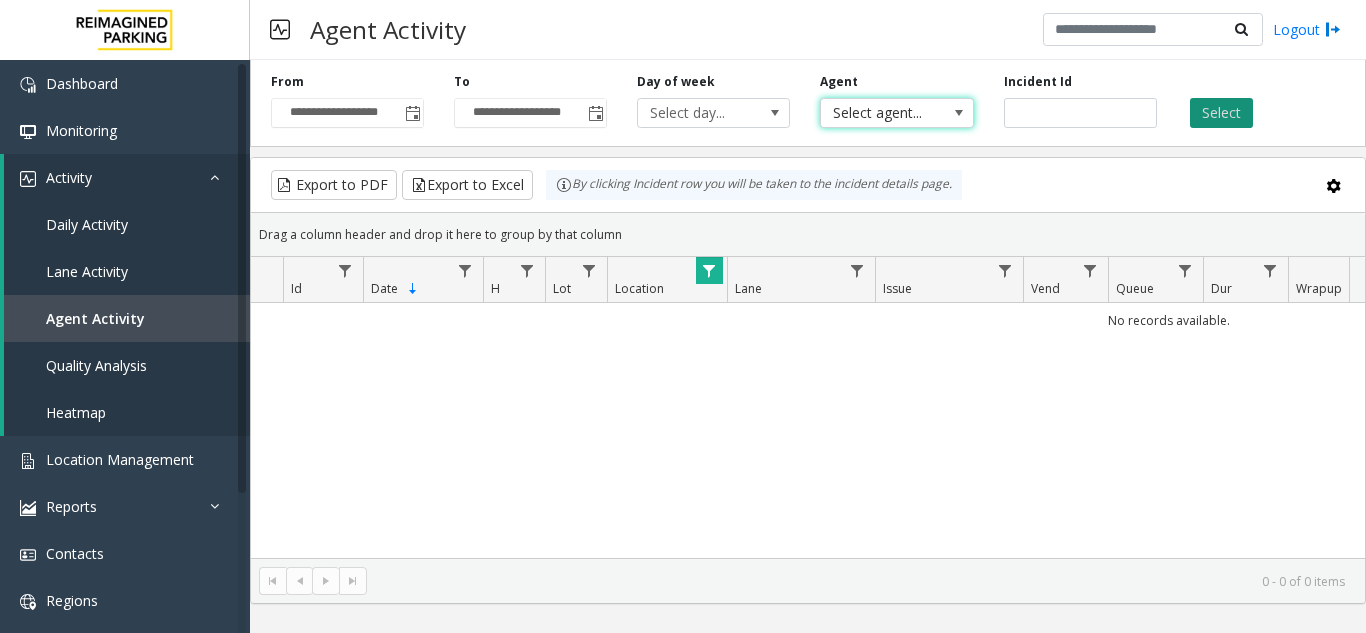 click on "Select" 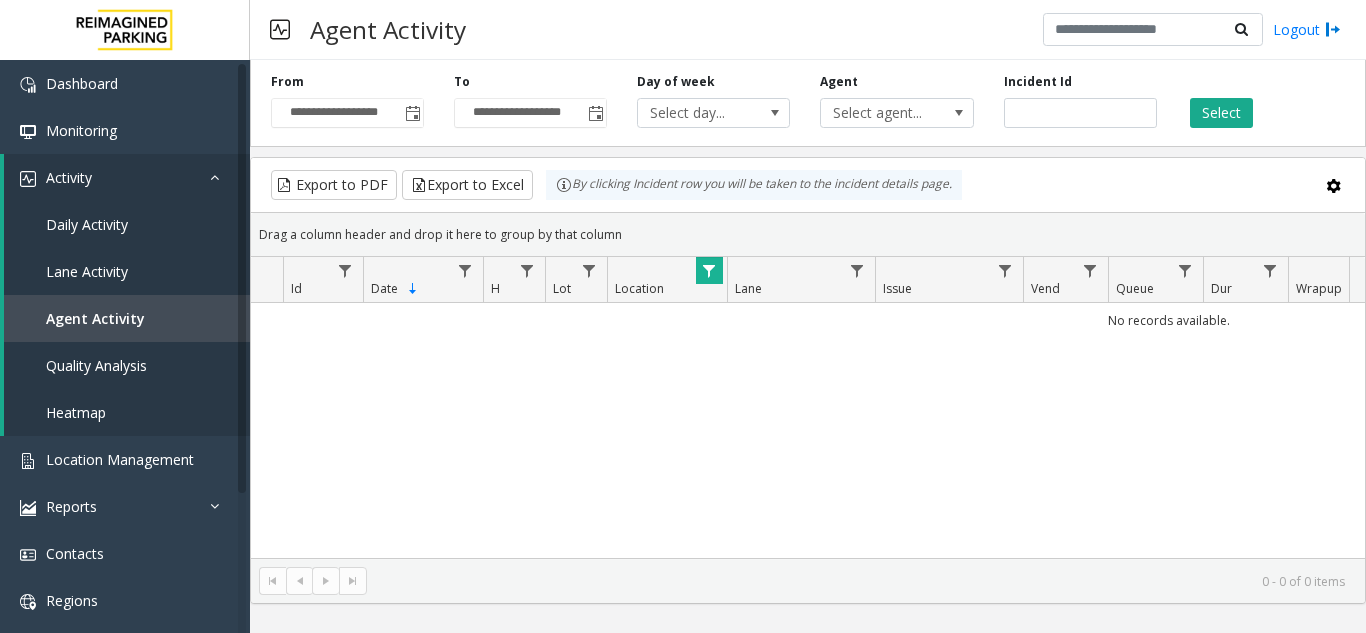 scroll, scrollTop: 0, scrollLeft: 86, axis: horizontal 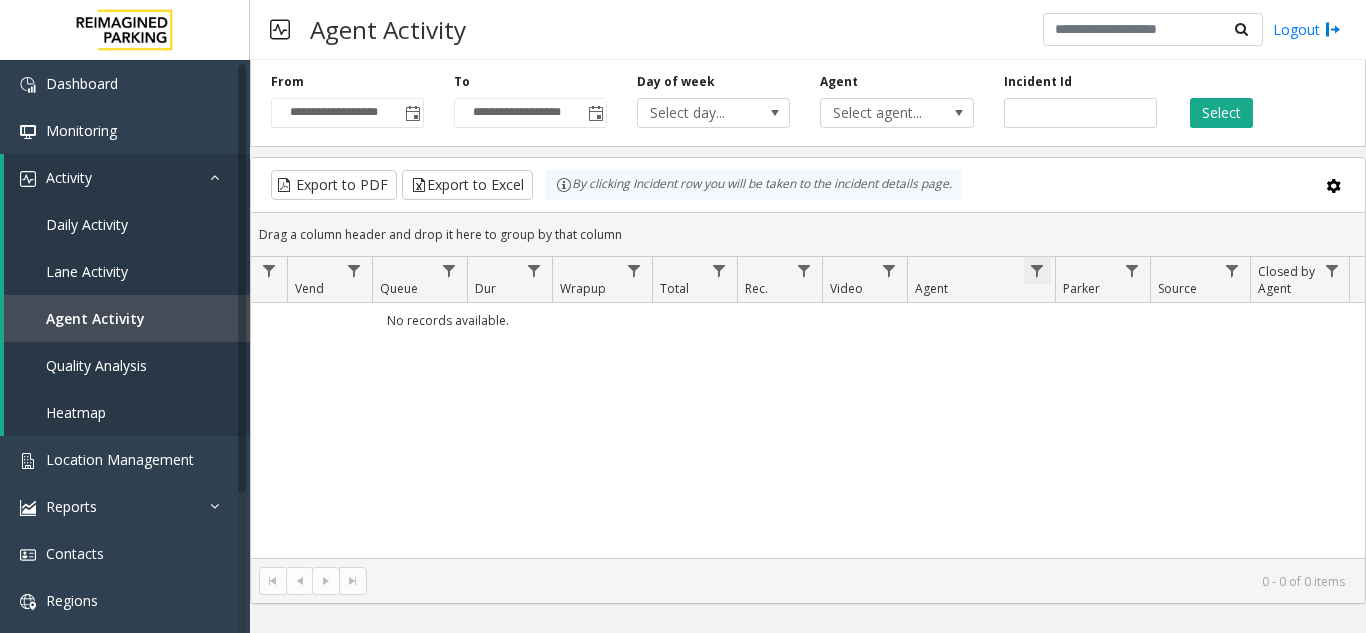 click 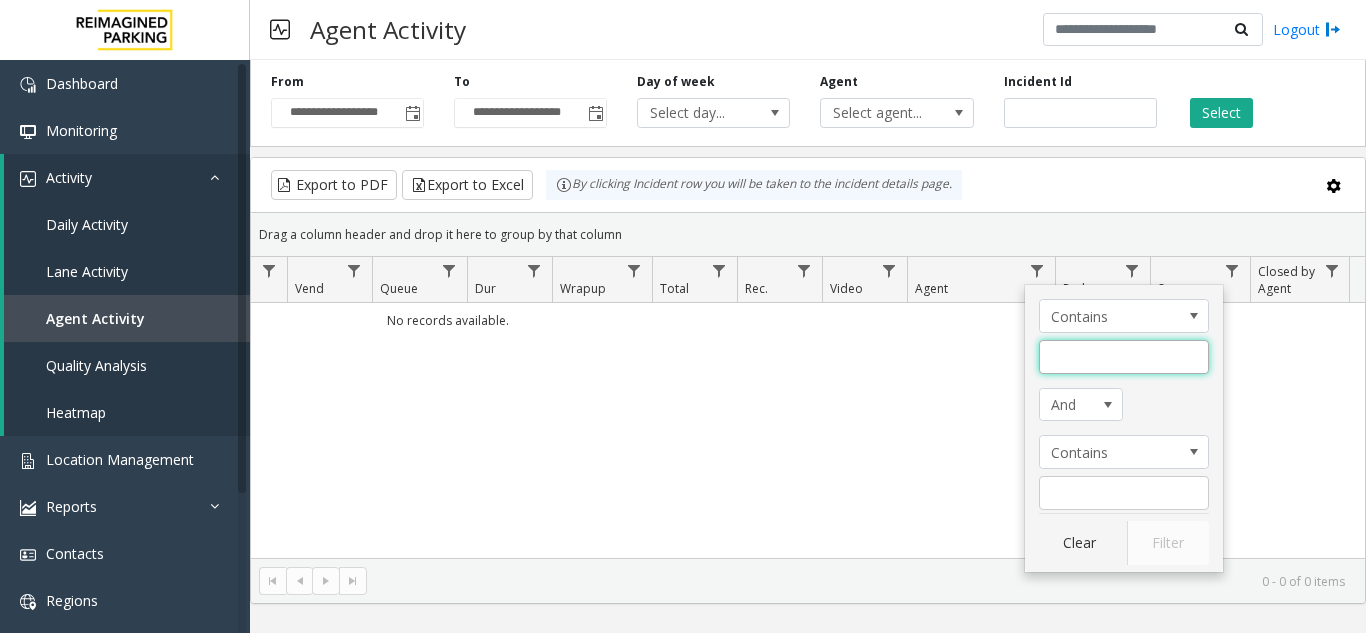 click 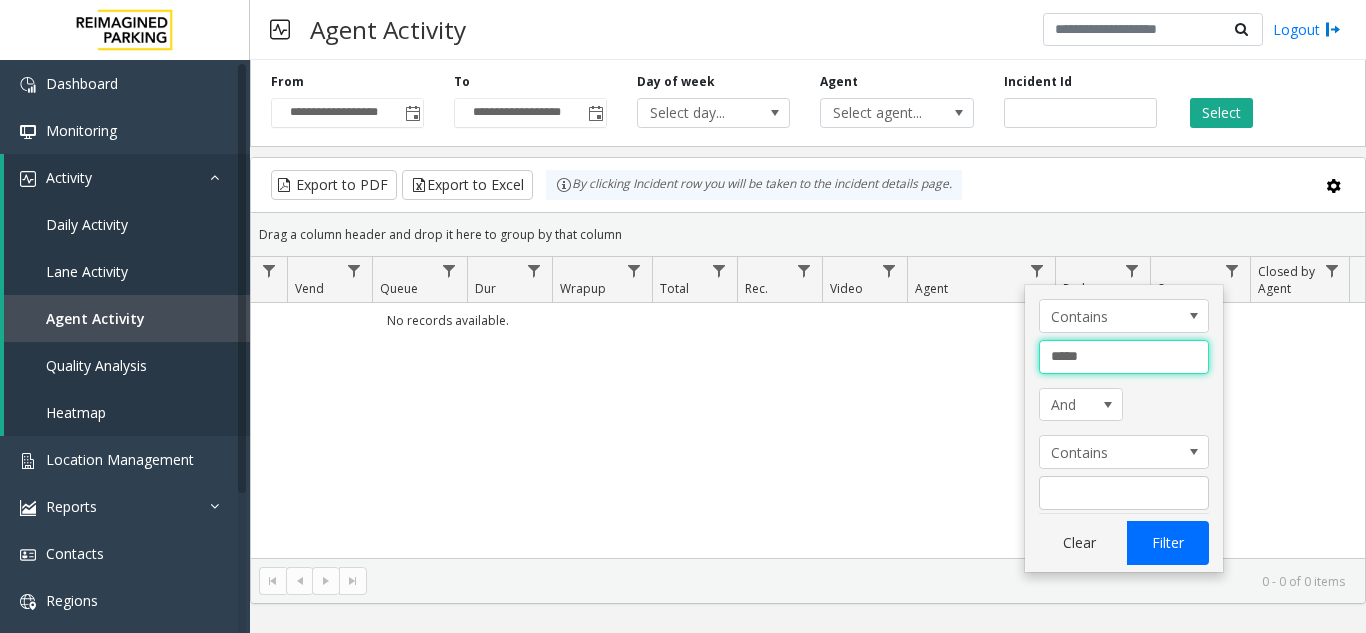 type on "*****" 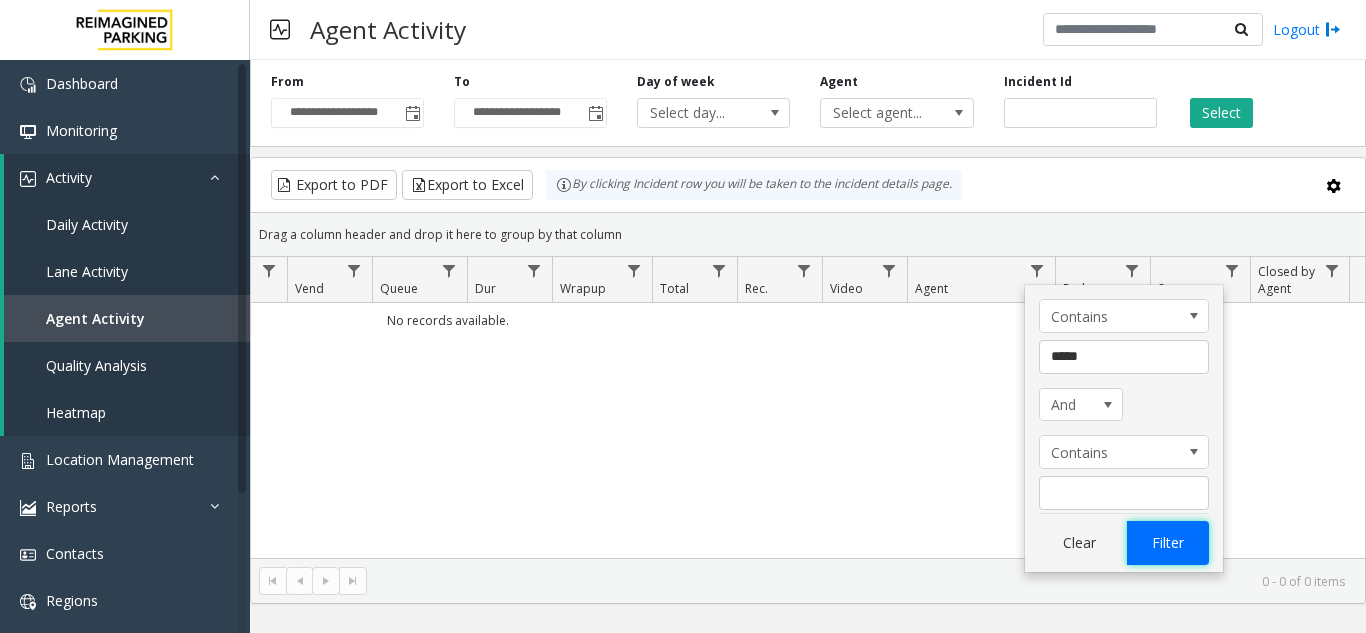 click on "Filter" 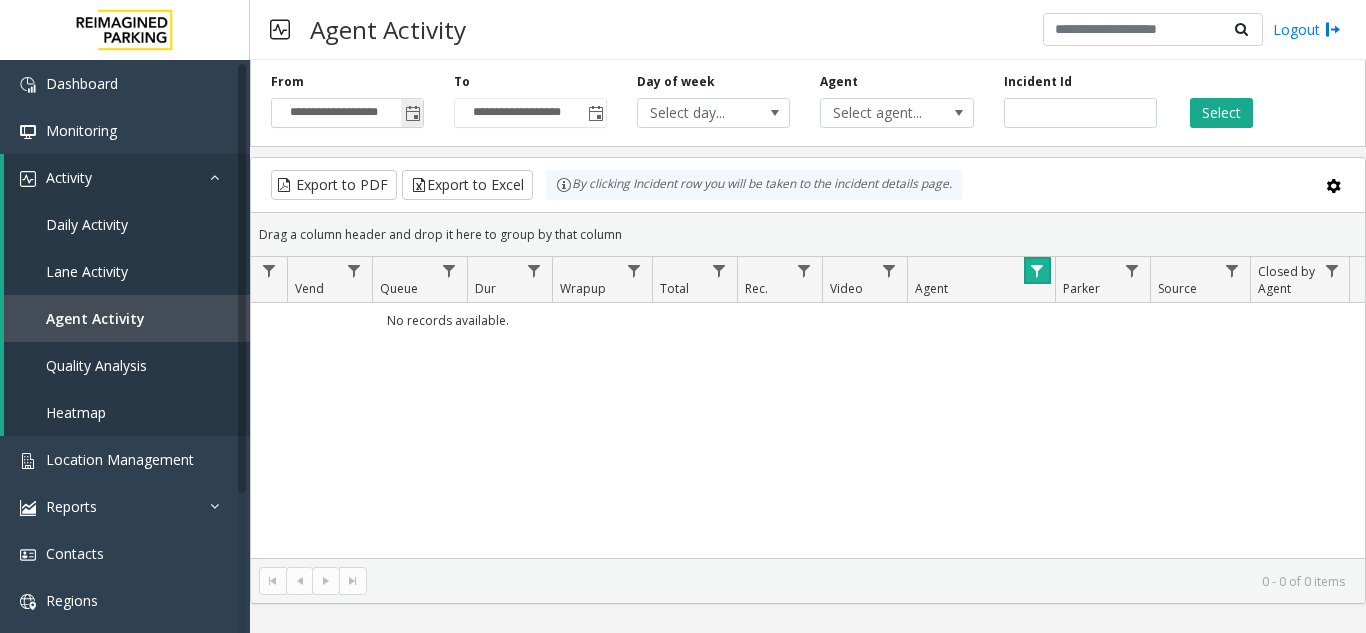 click 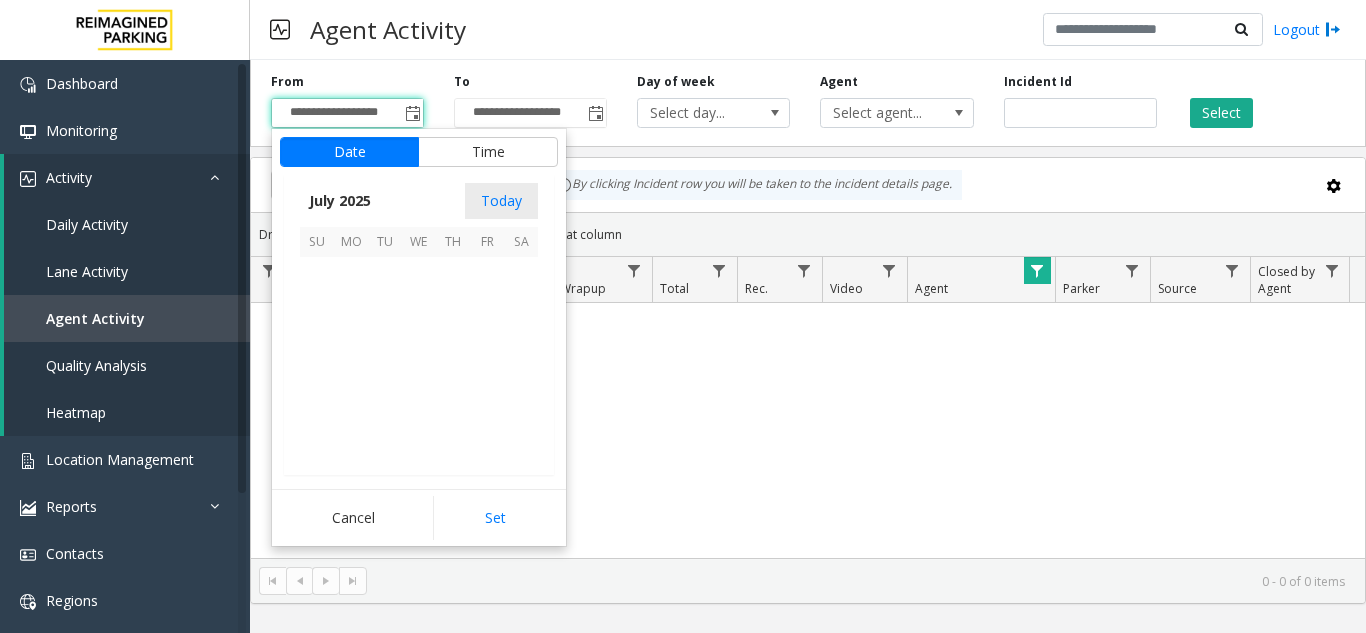 scroll, scrollTop: 358428, scrollLeft: 0, axis: vertical 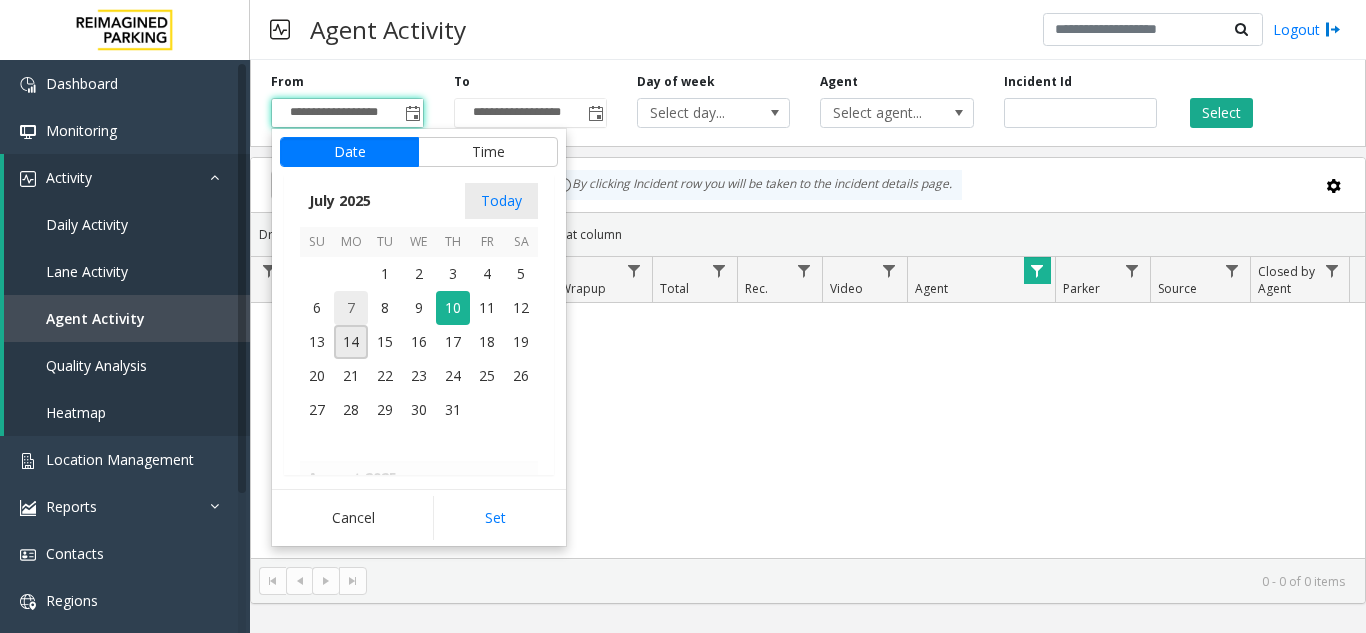 click on "7" at bounding box center (351, 308) 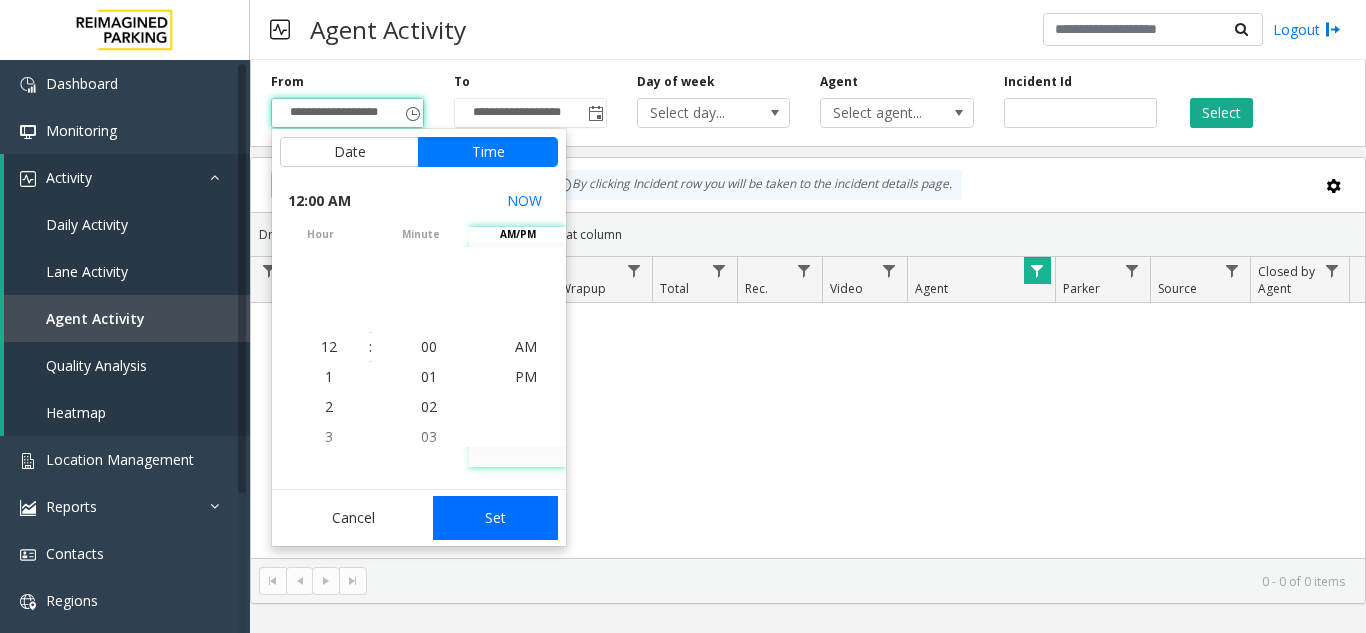click on "Set" 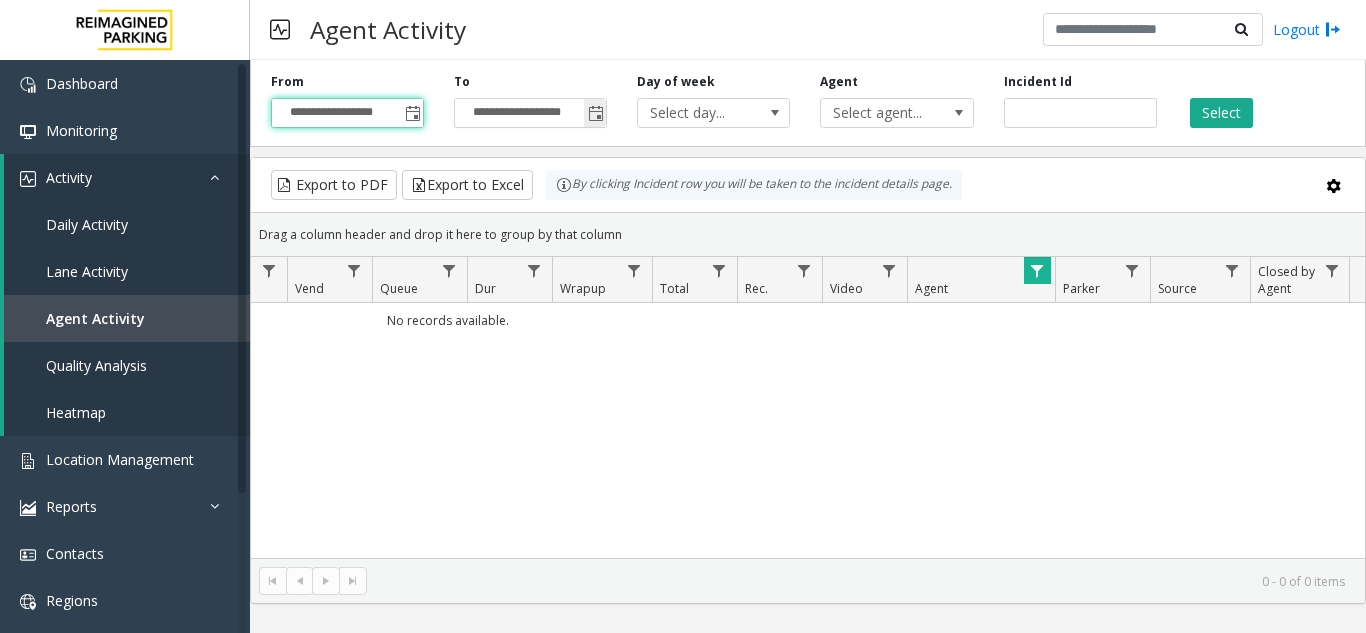 click 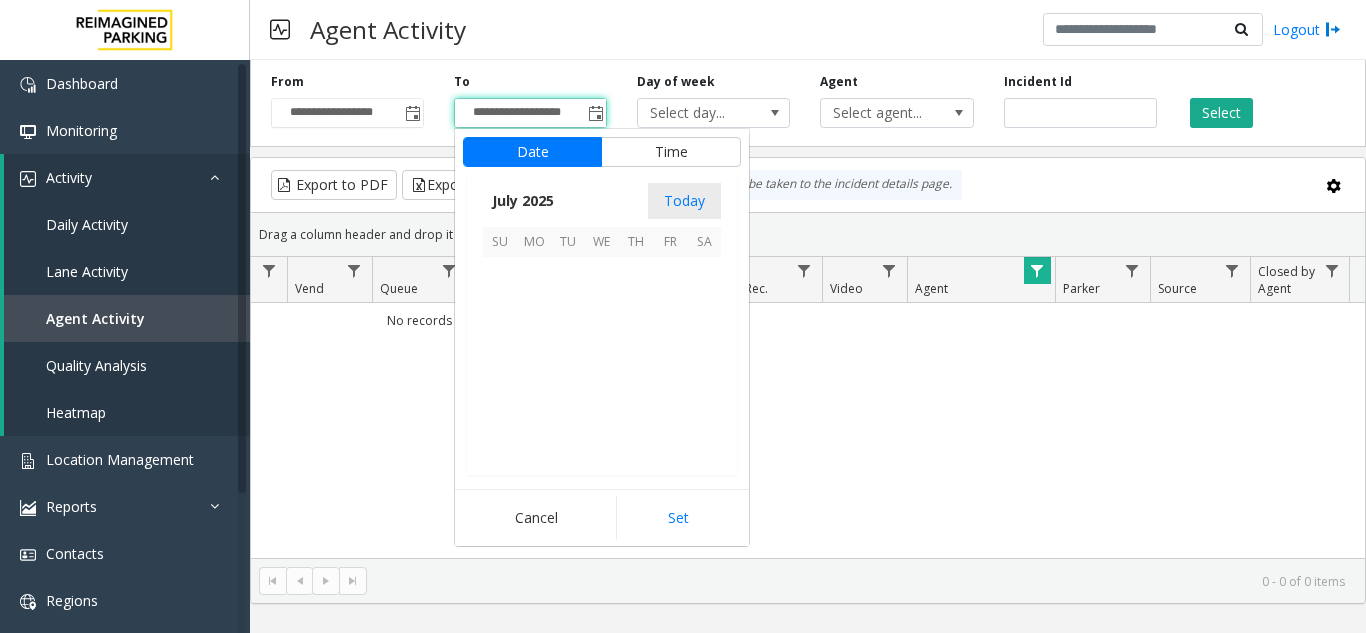 scroll, scrollTop: 358428, scrollLeft: 0, axis: vertical 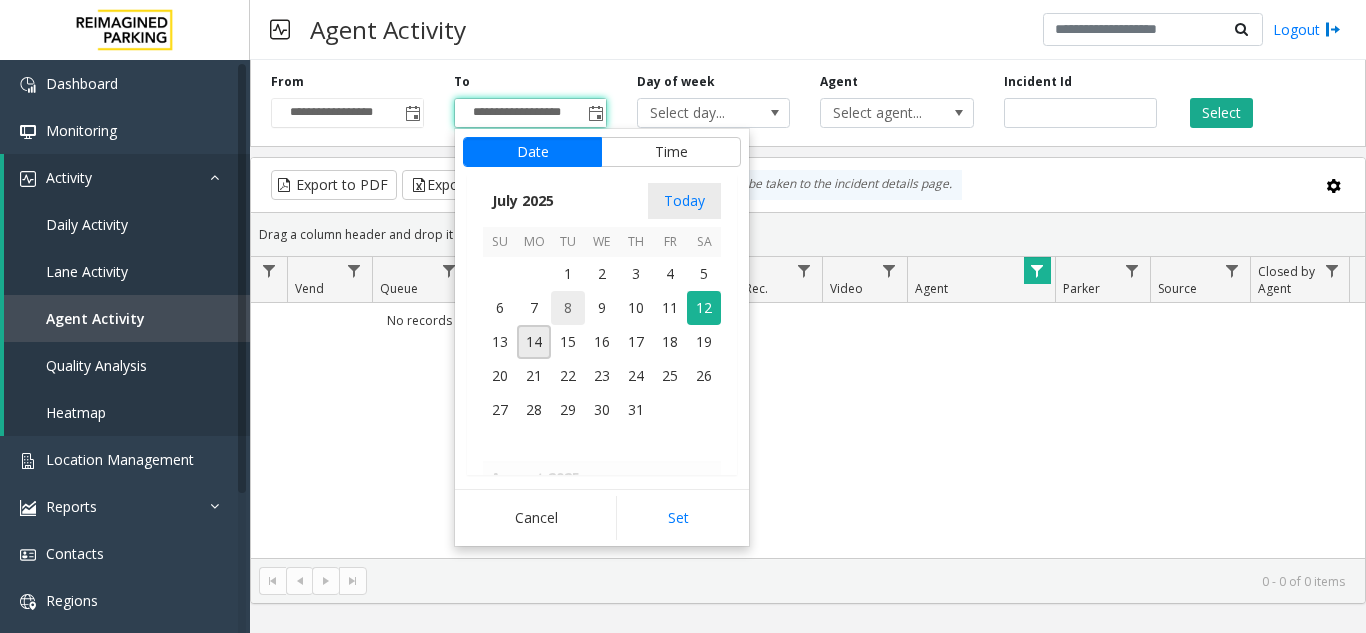 click on "8" at bounding box center (568, 308) 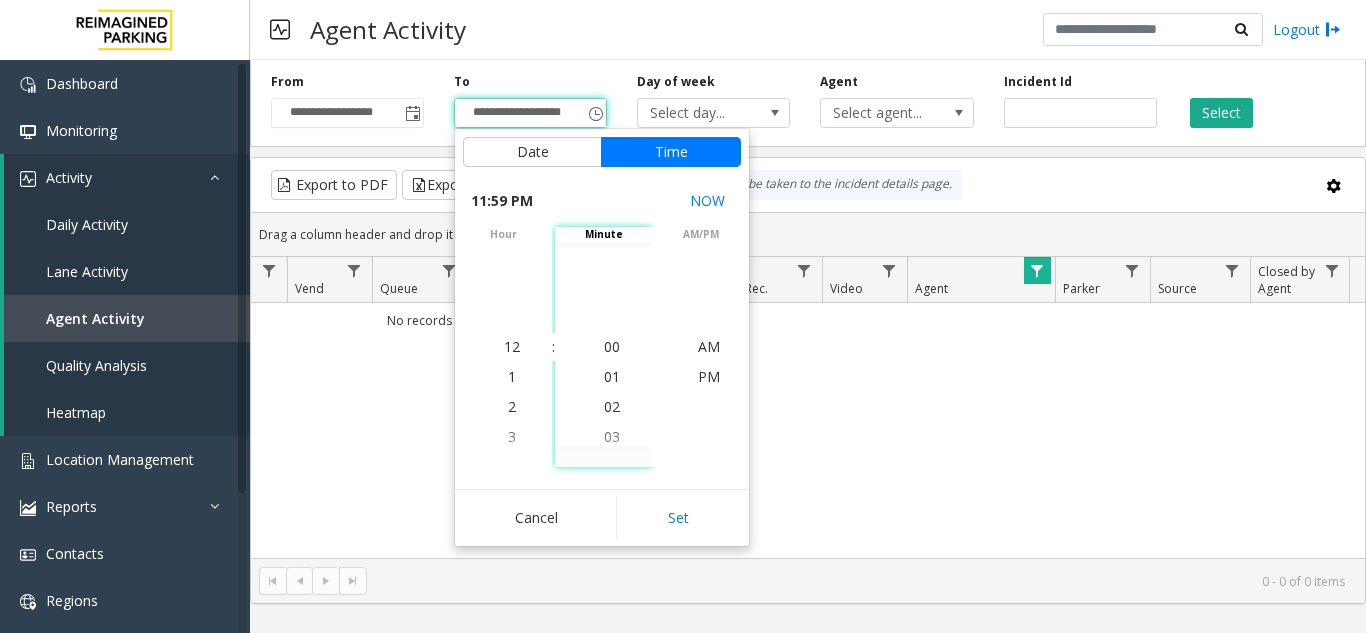 scroll, scrollTop: 690, scrollLeft: 0, axis: vertical 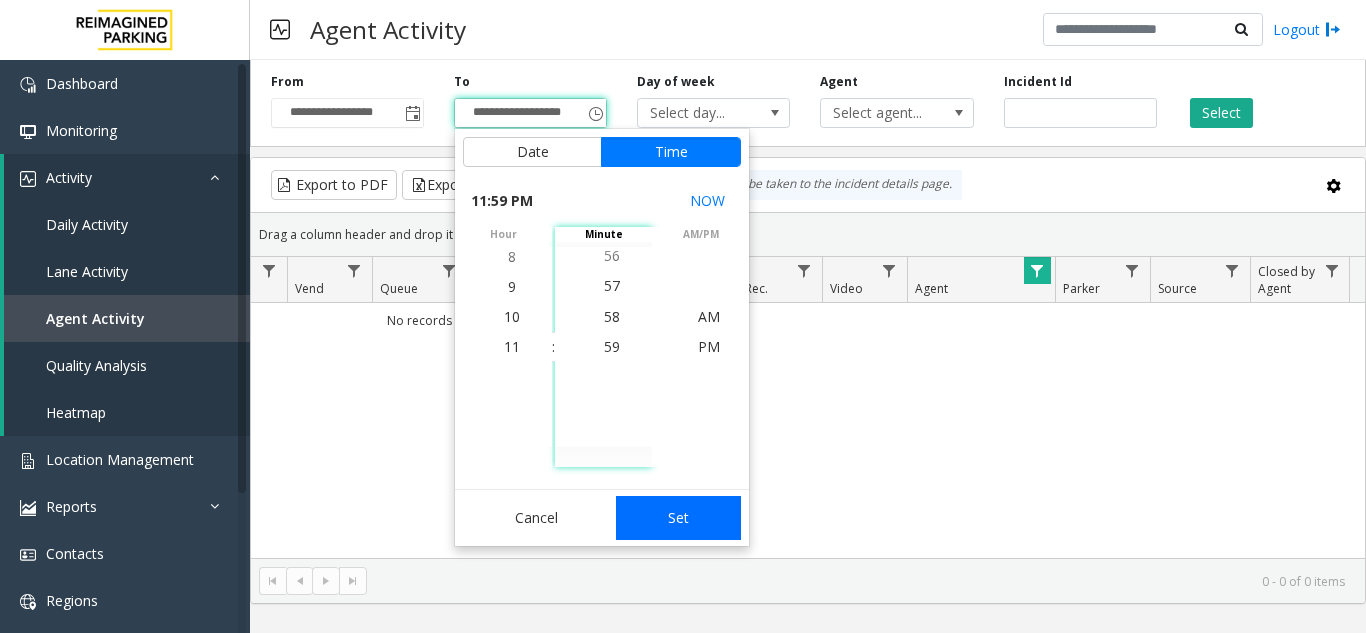 click on "Set" 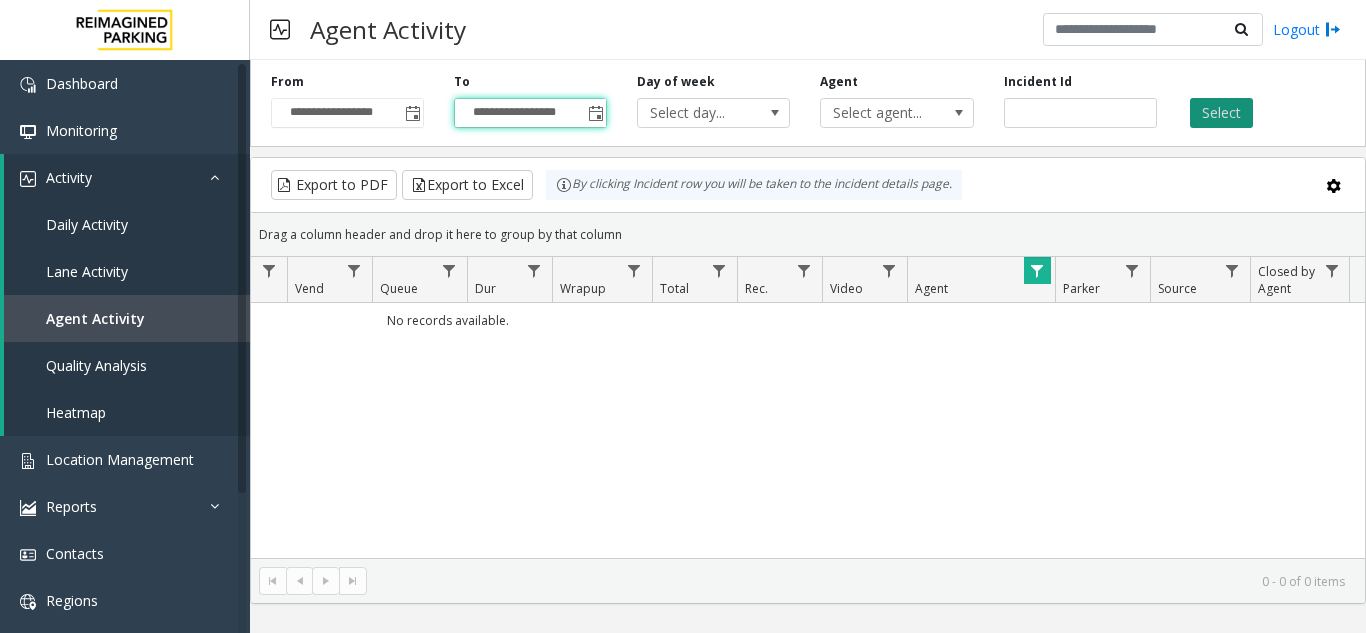 click on "Select" 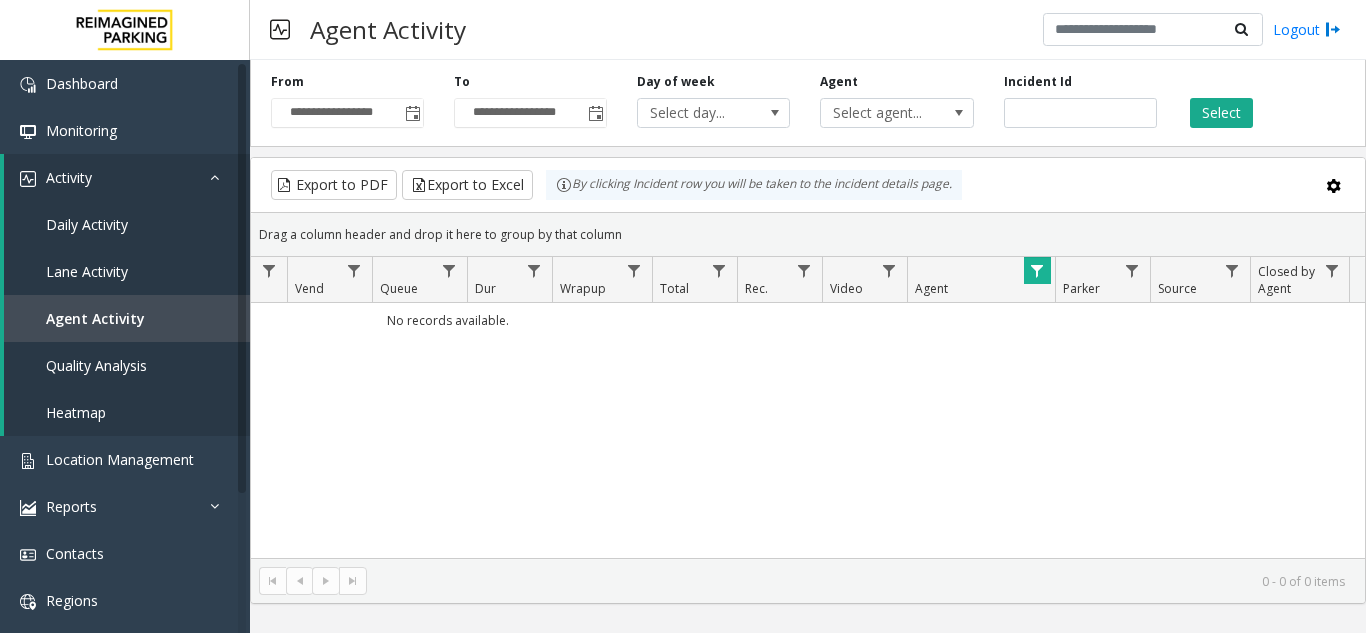 scroll 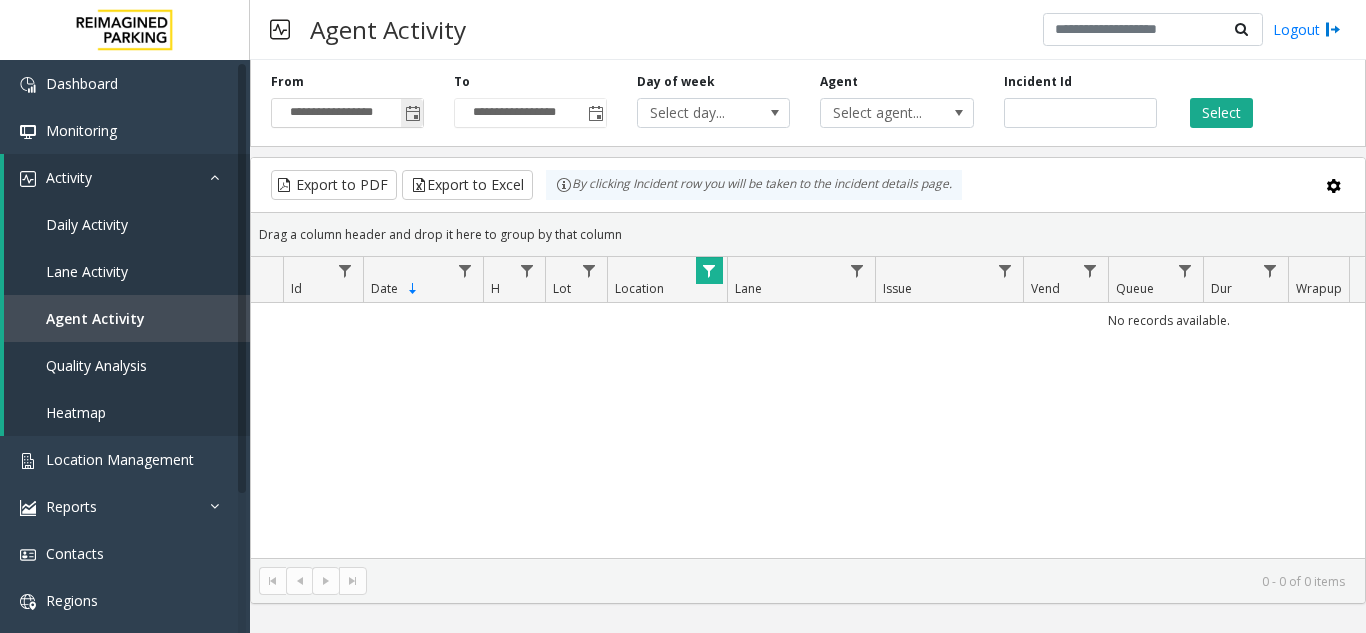 click 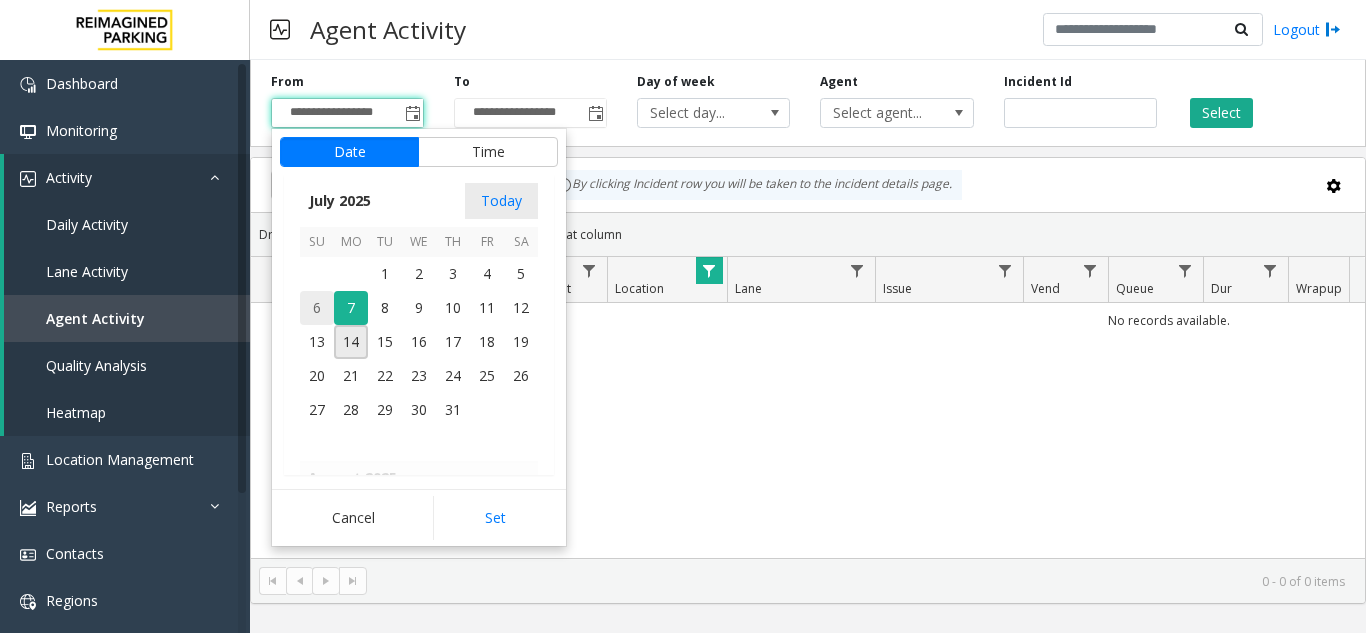 click on "6" at bounding box center (317, 308) 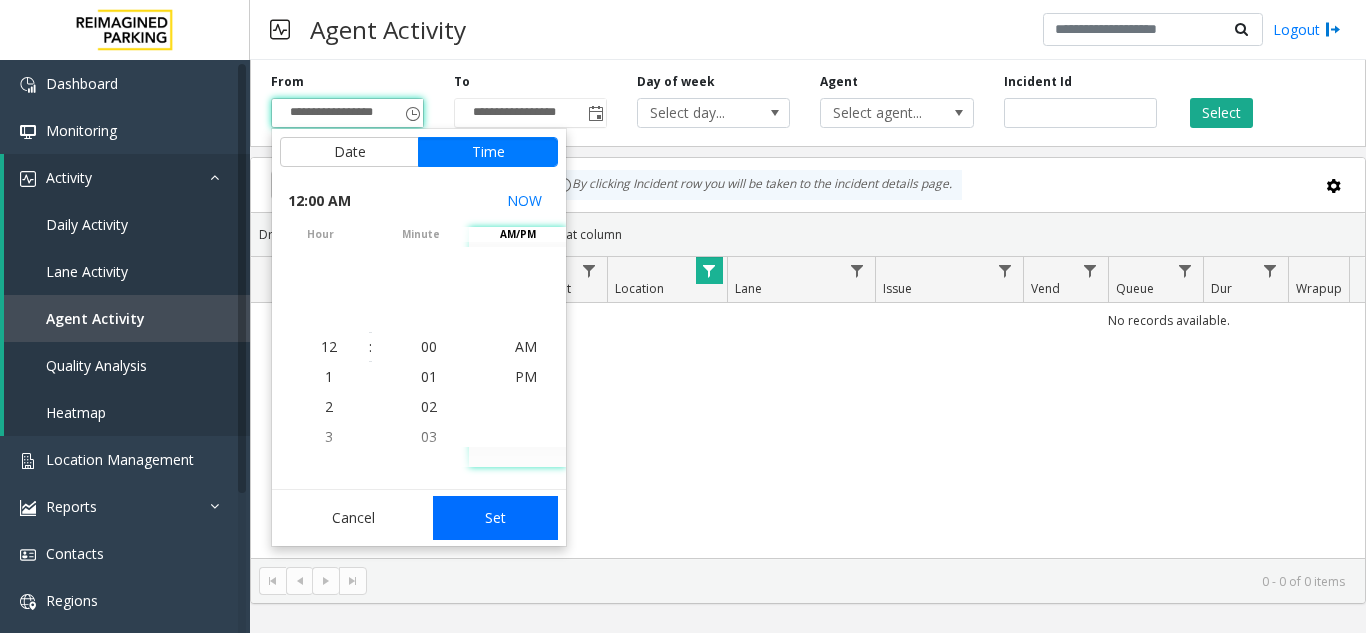 click on "Set" 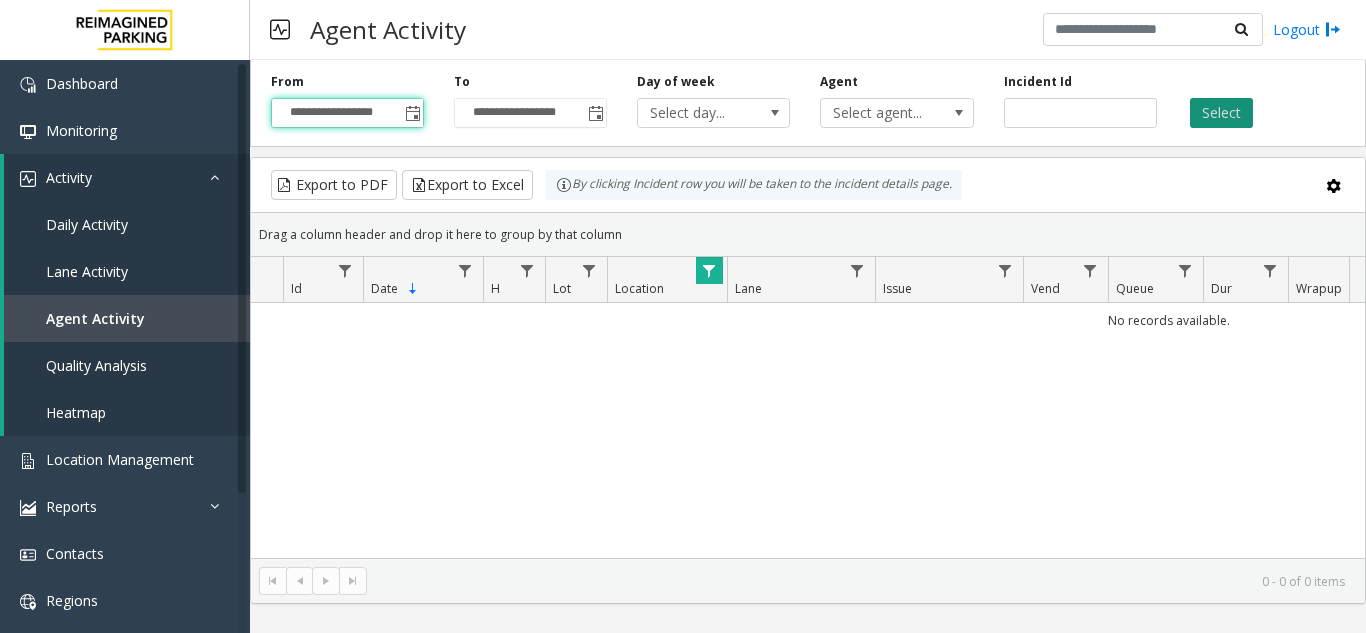 click on "Select" 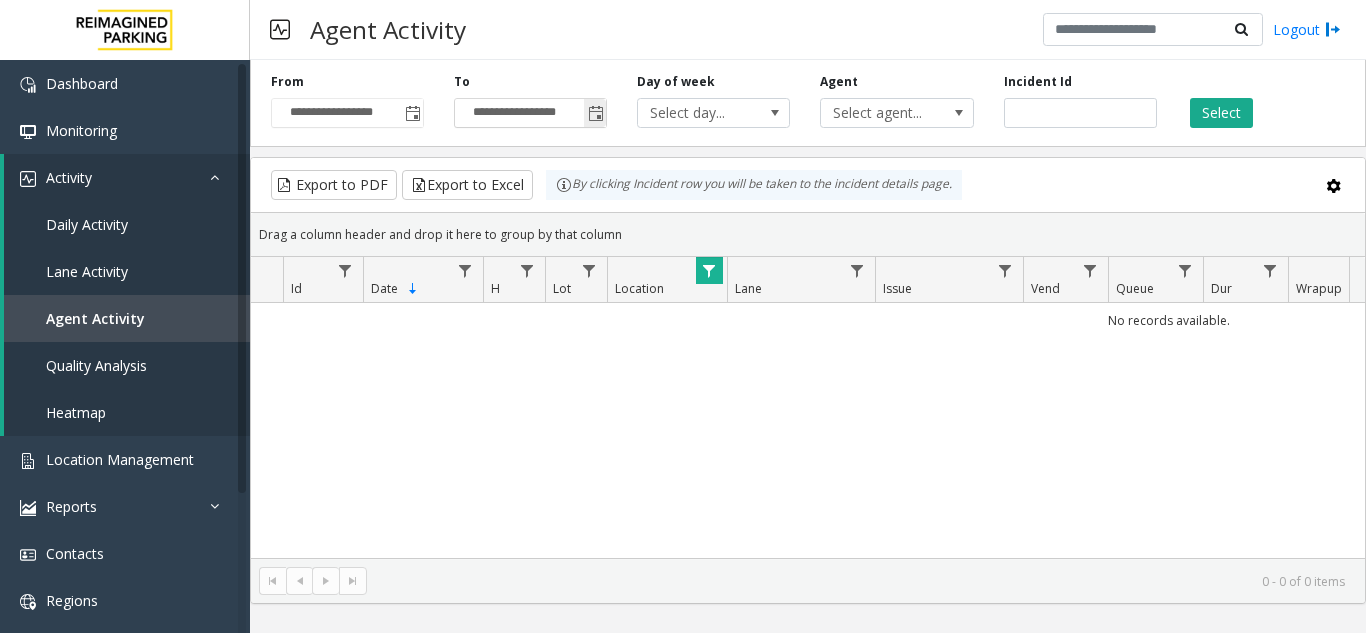 click 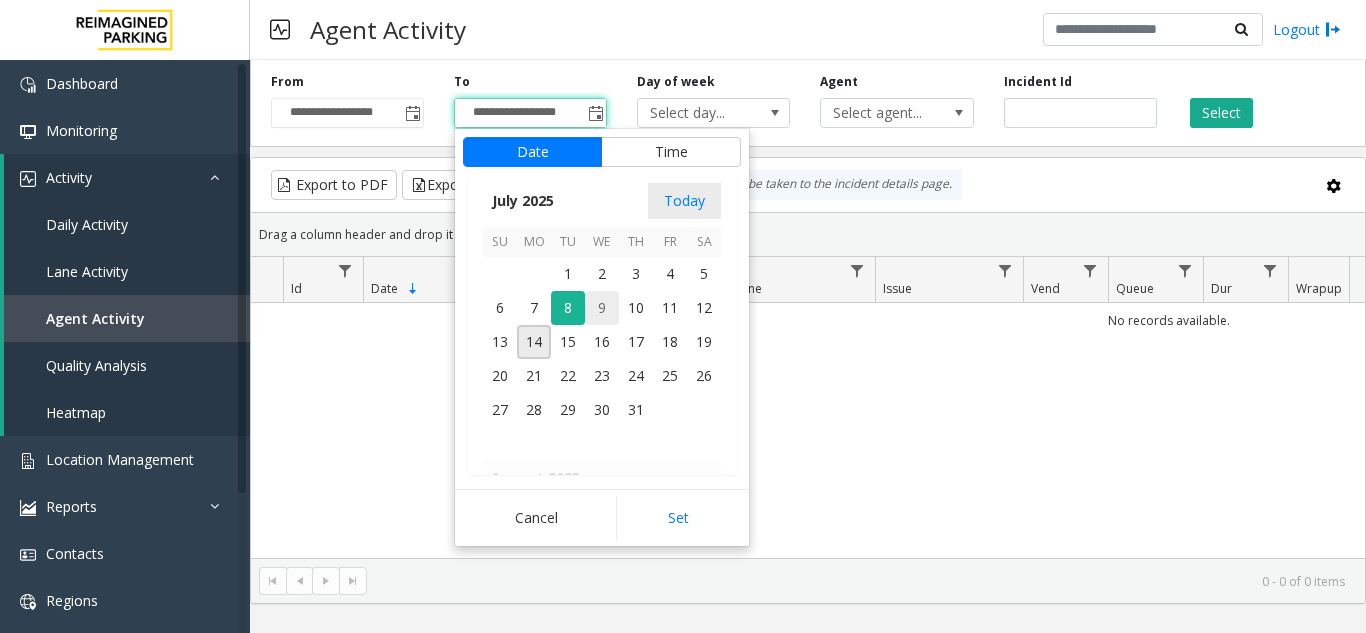 click on "9" at bounding box center [602, 308] 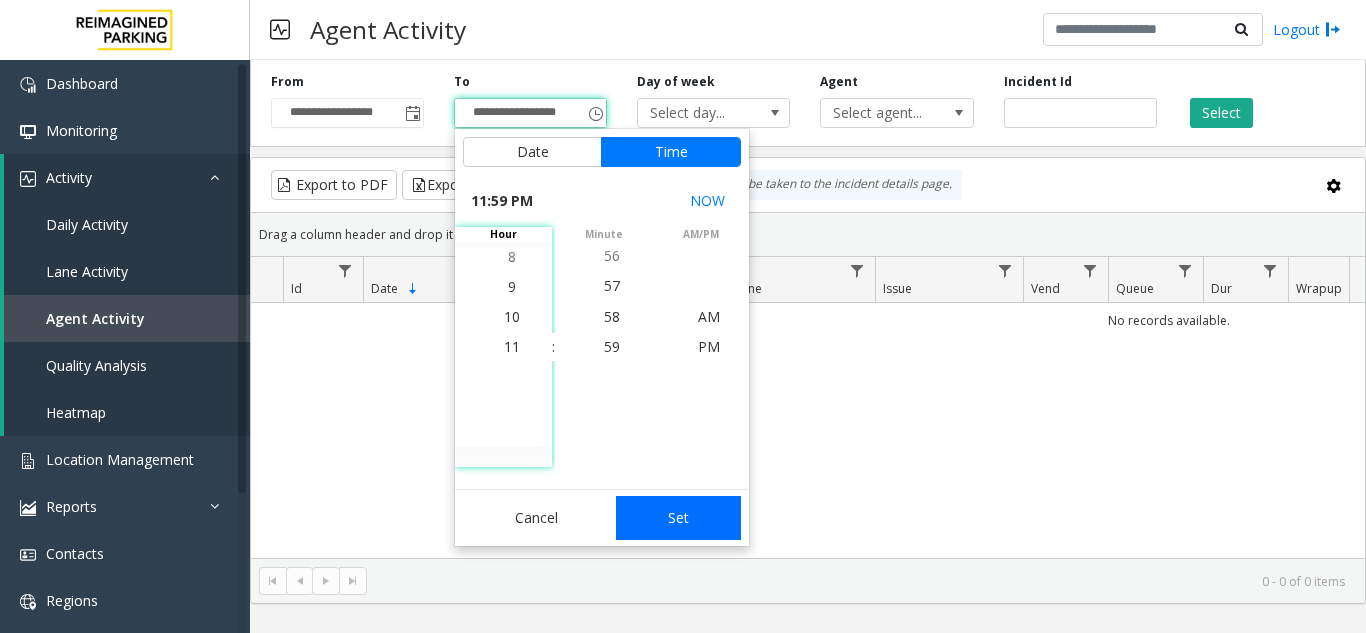 click on "Set" 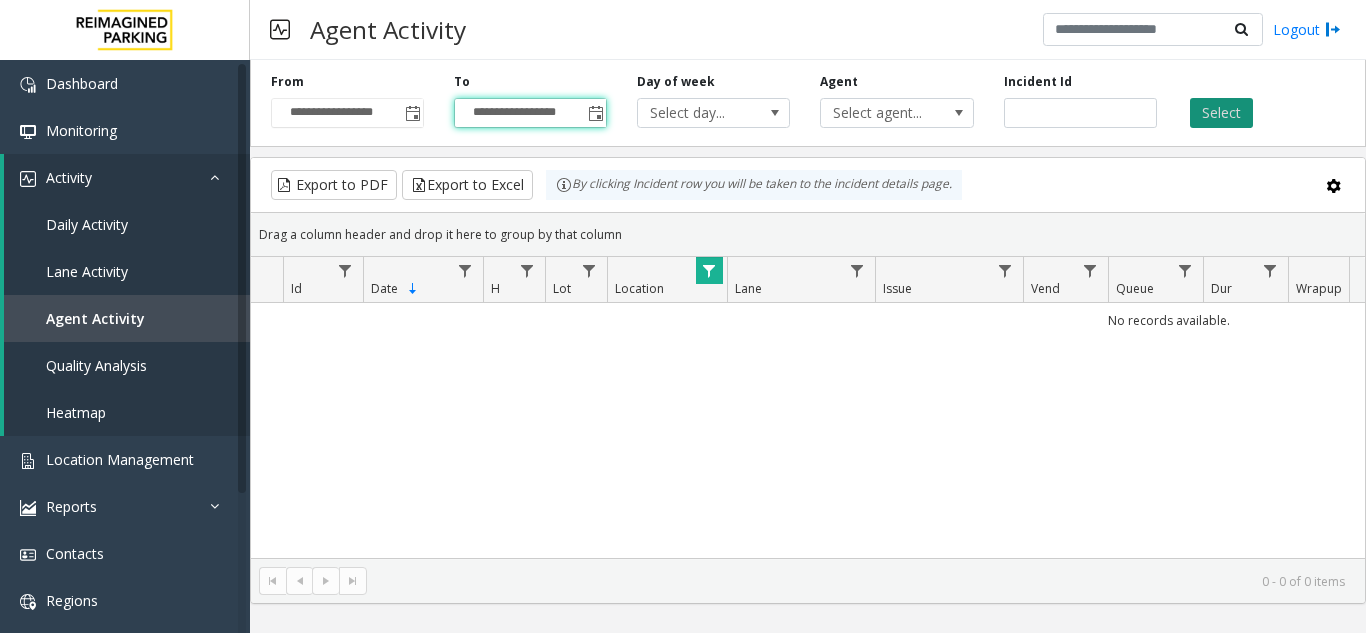 click on "Select" 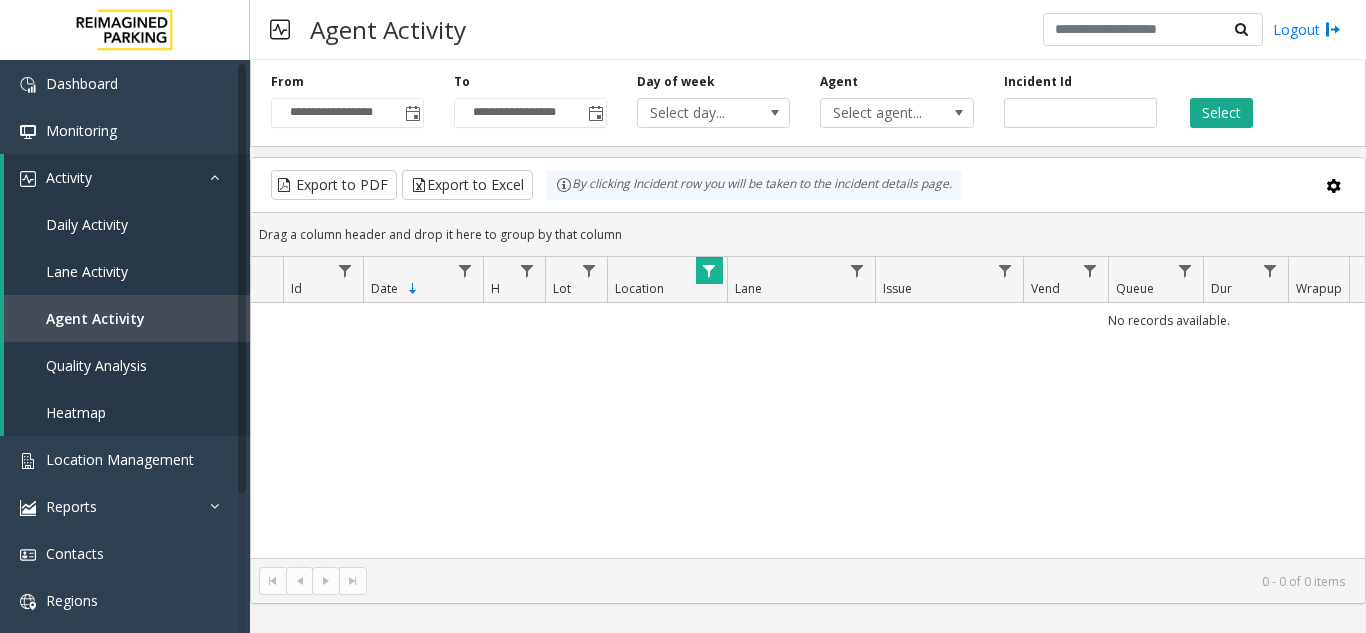click 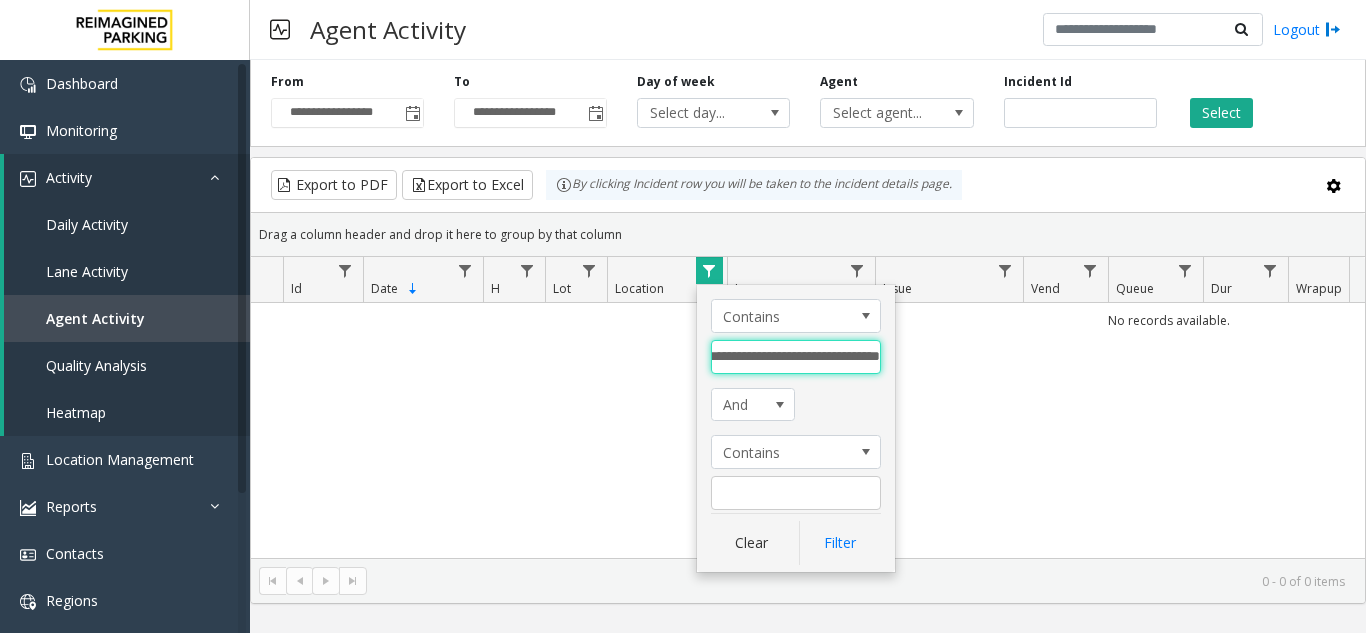 drag, startPoint x: 770, startPoint y: 354, endPoint x: 925, endPoint y: 361, distance: 155.15799 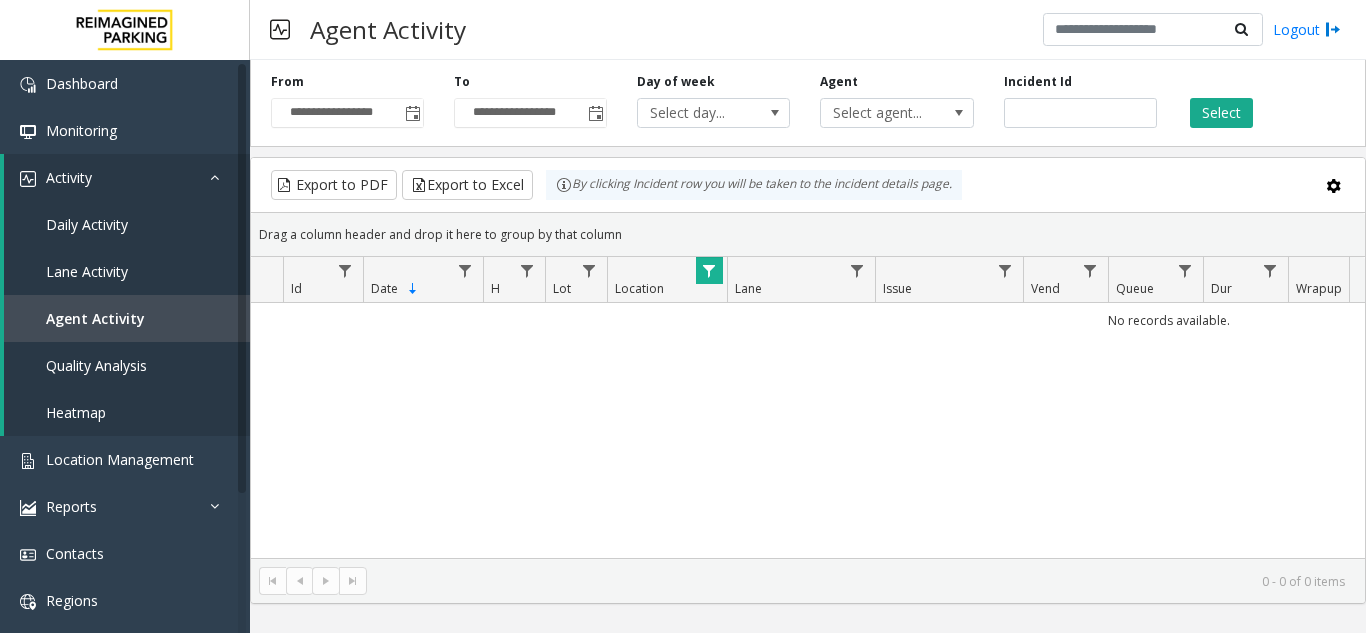 click on "Location" 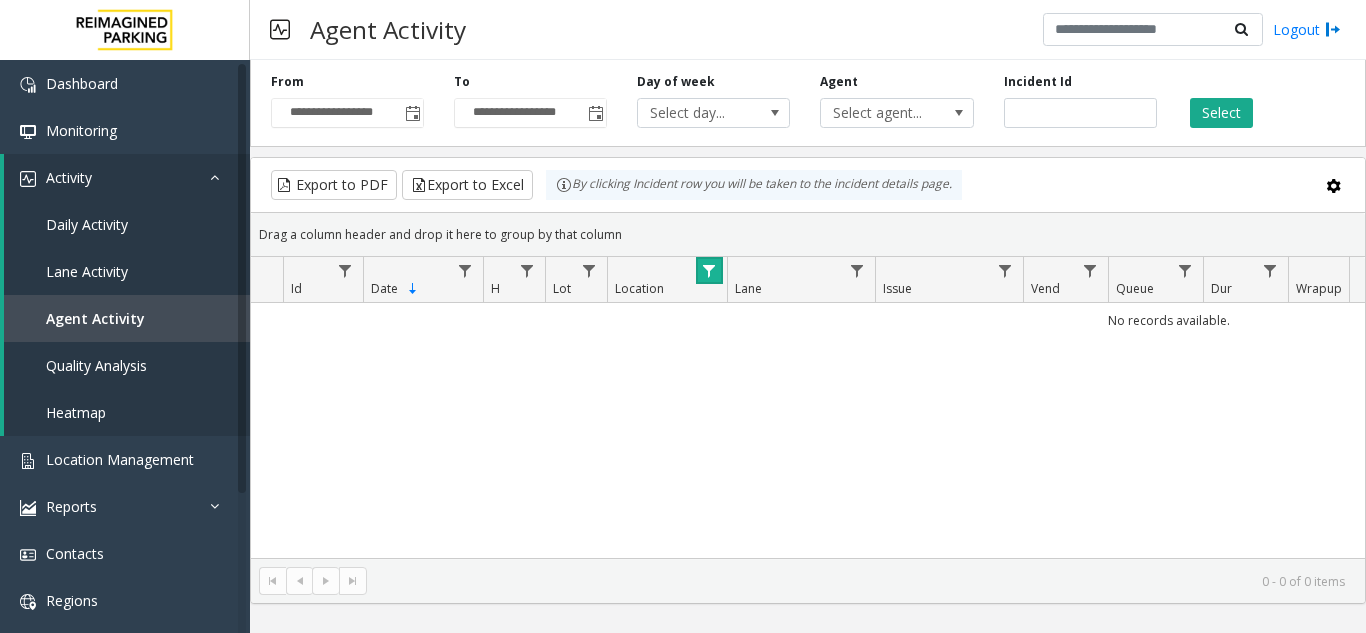 click 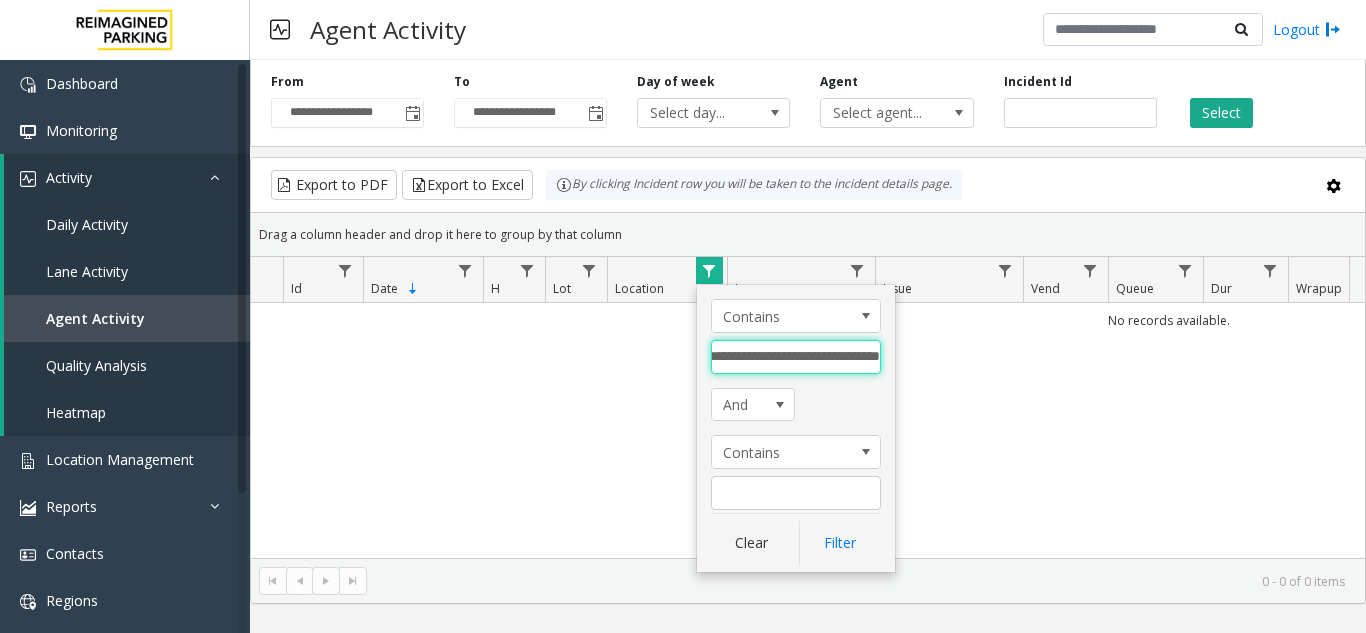 drag, startPoint x: 773, startPoint y: 366, endPoint x: 889, endPoint y: 366, distance: 116 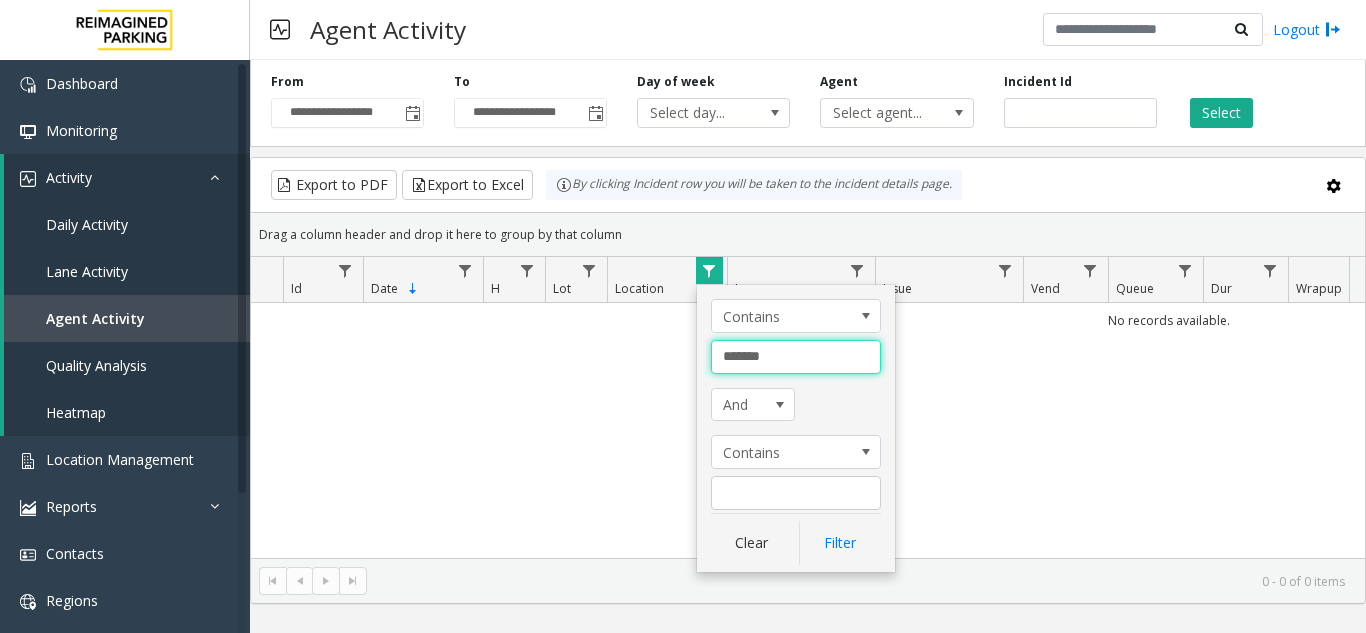 type on "******" 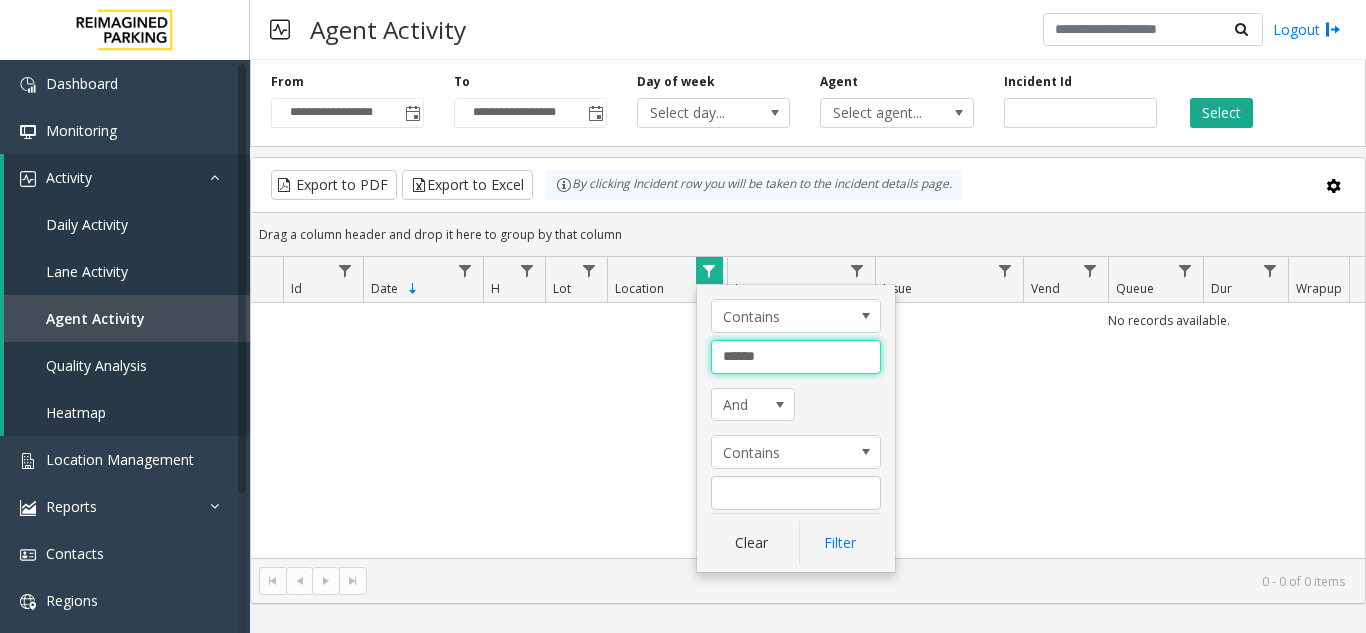 click on "Filter" 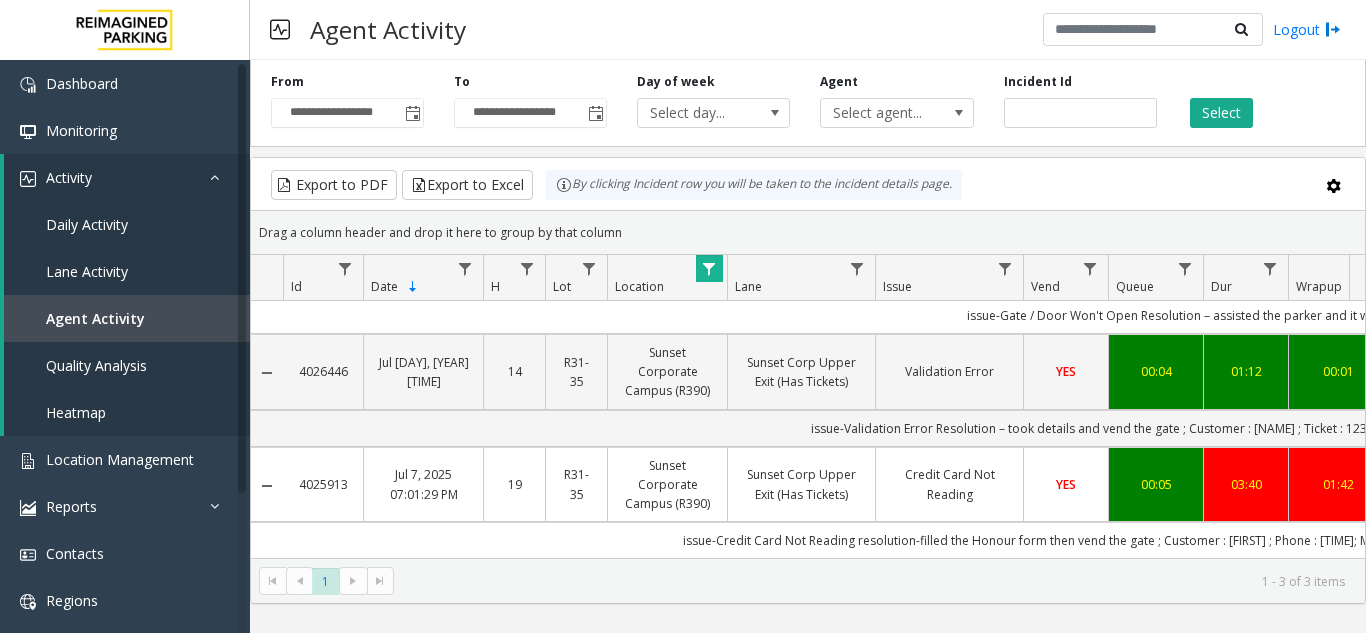 copy on "4025913" 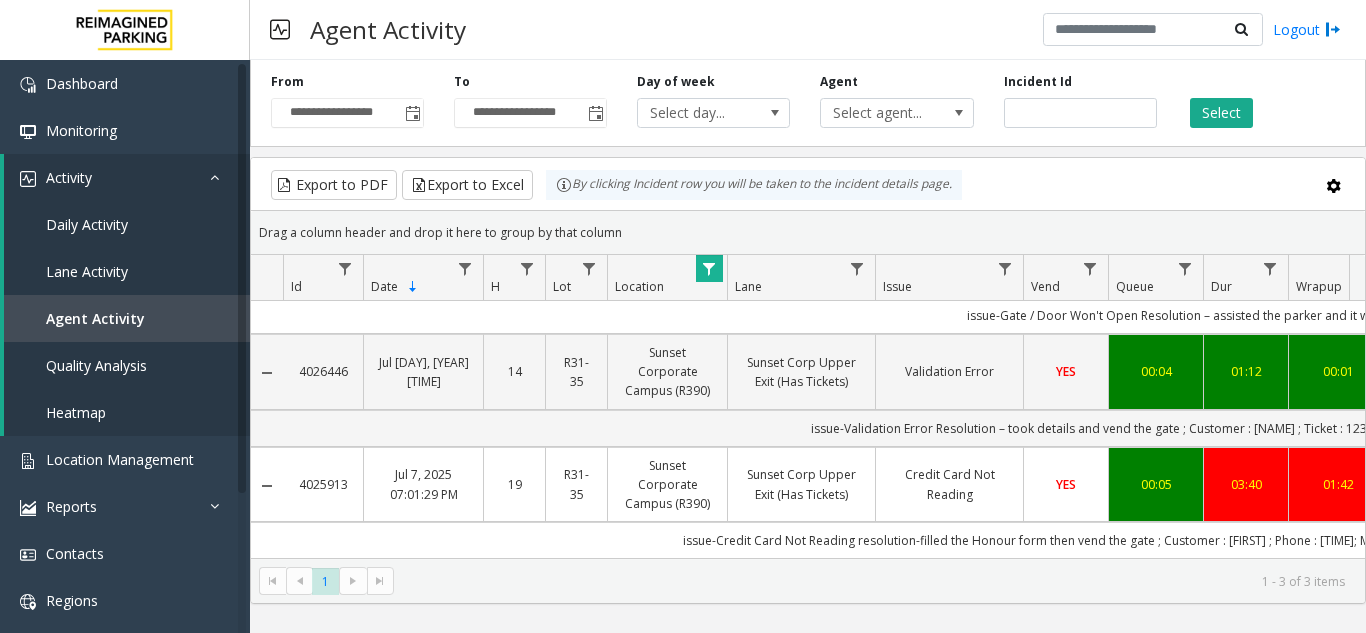 drag, startPoint x: 356, startPoint y: 467, endPoint x: 301, endPoint y: 514, distance: 72.34639 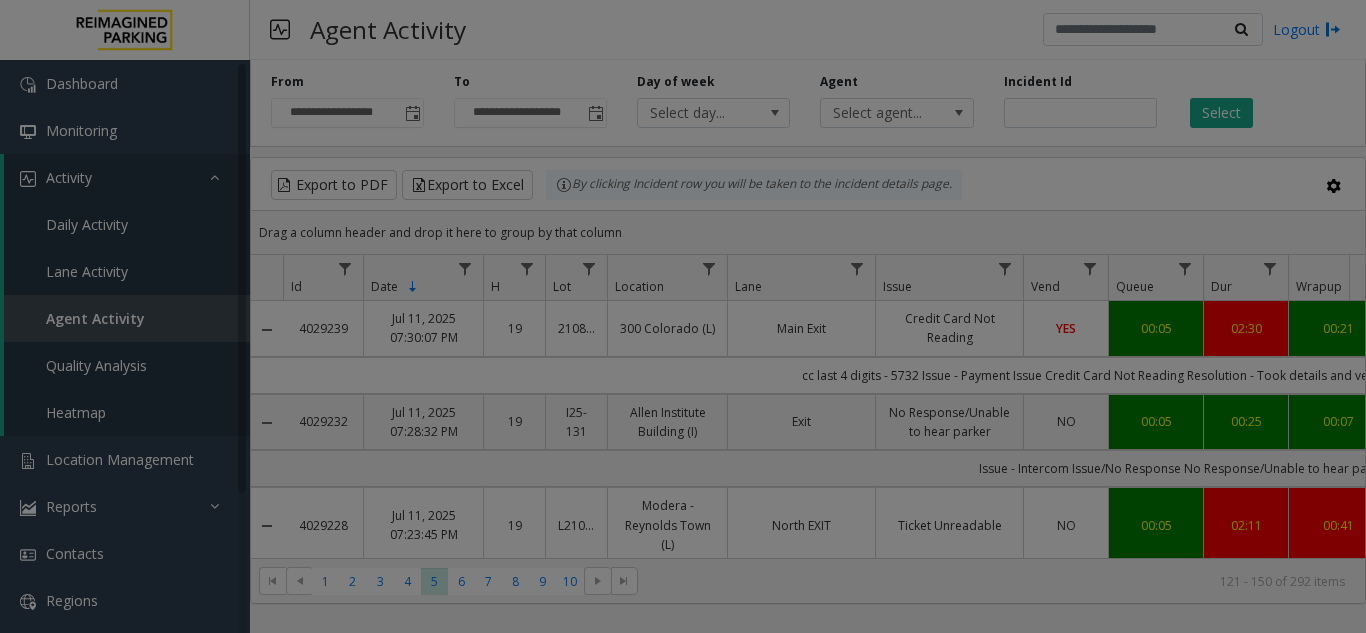 scroll, scrollTop: 0, scrollLeft: 0, axis: both 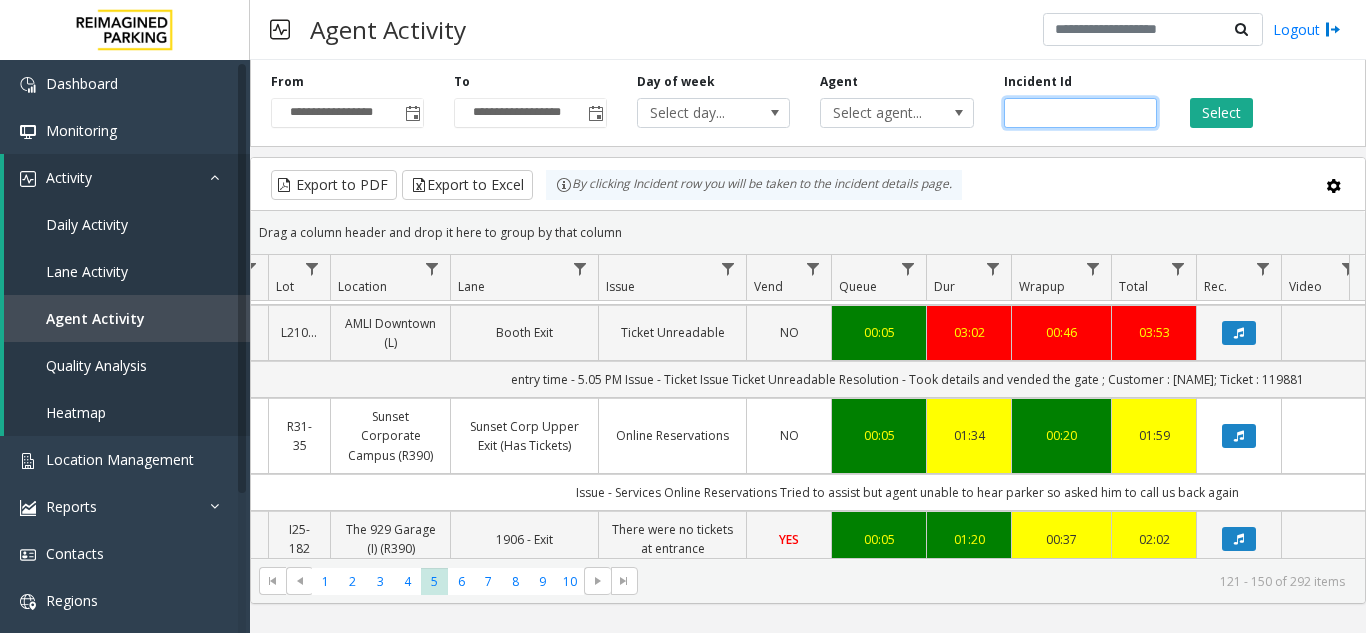 click 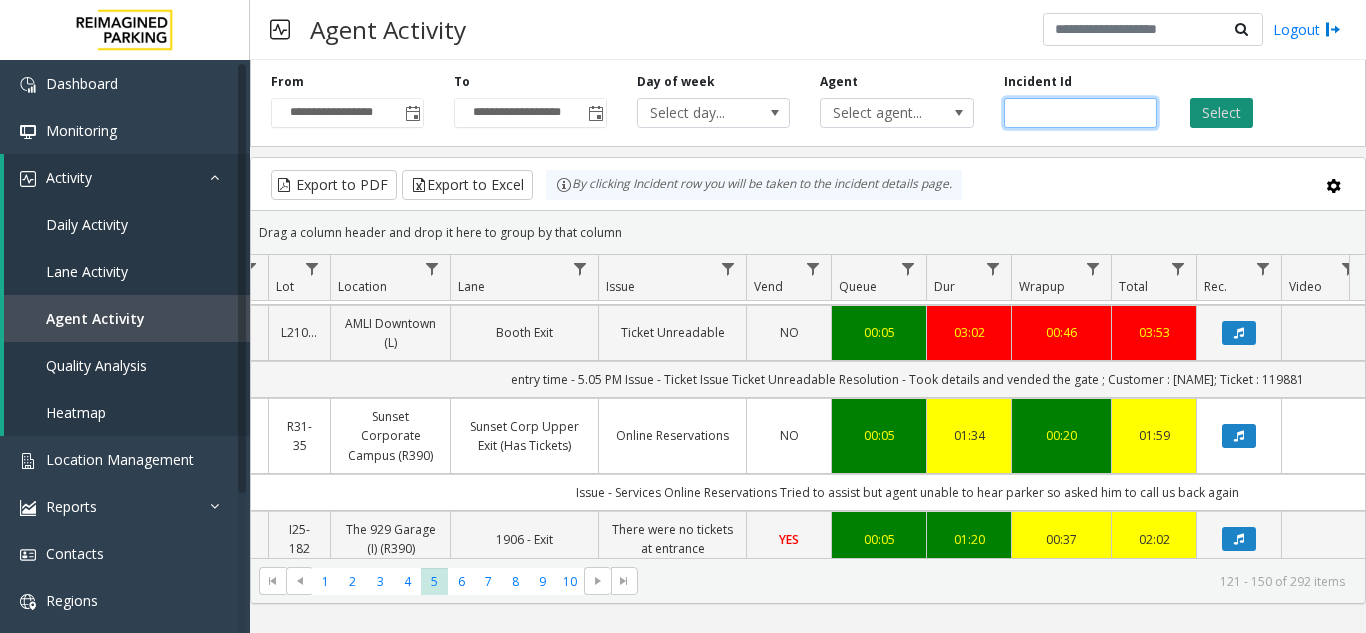type on "*******" 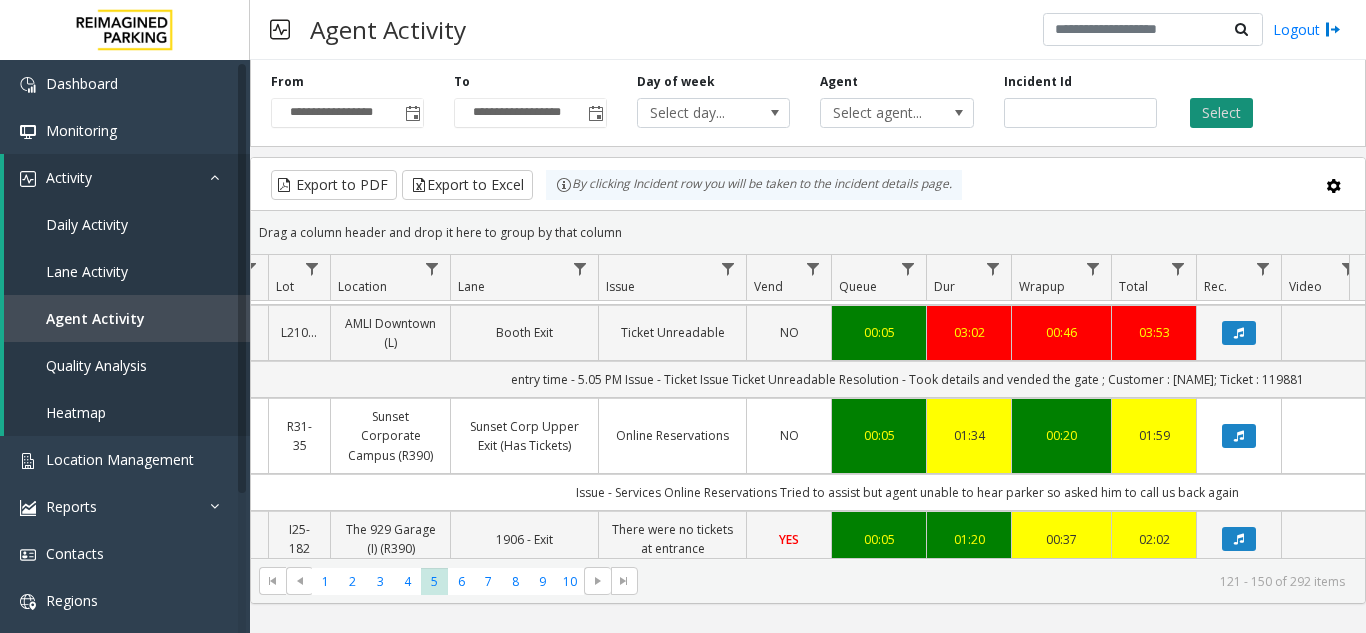 click on "Select" 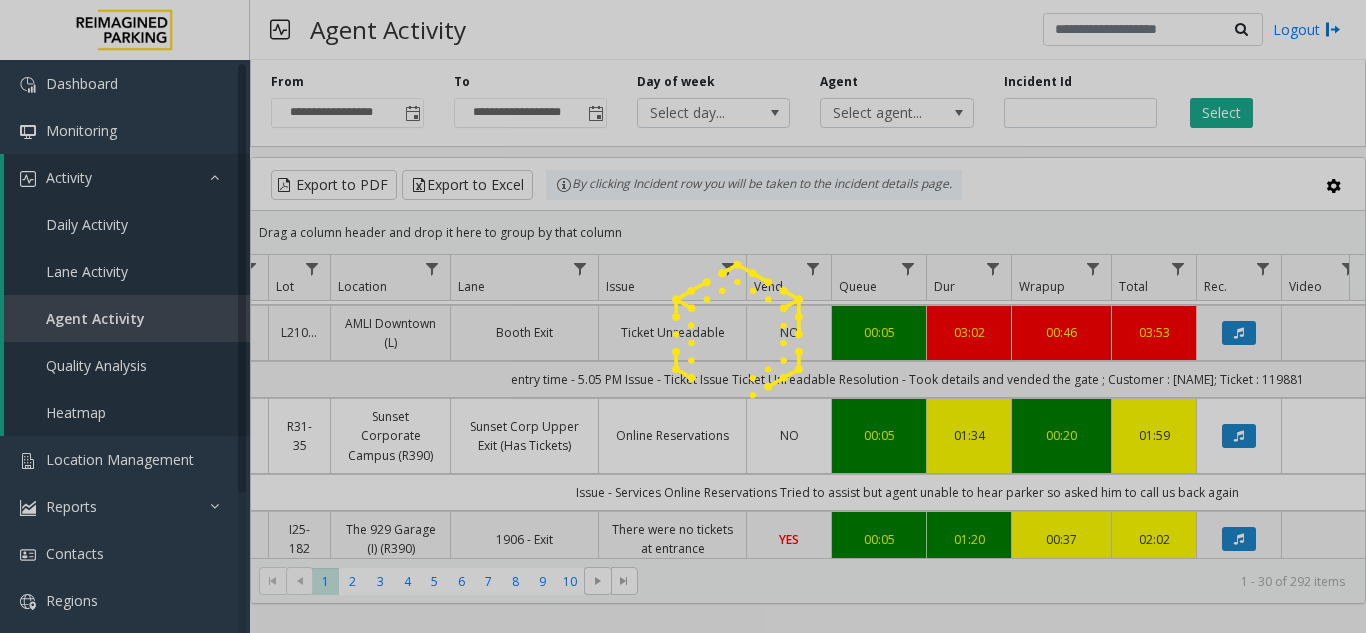 scroll, scrollTop: 0, scrollLeft: 277, axis: horizontal 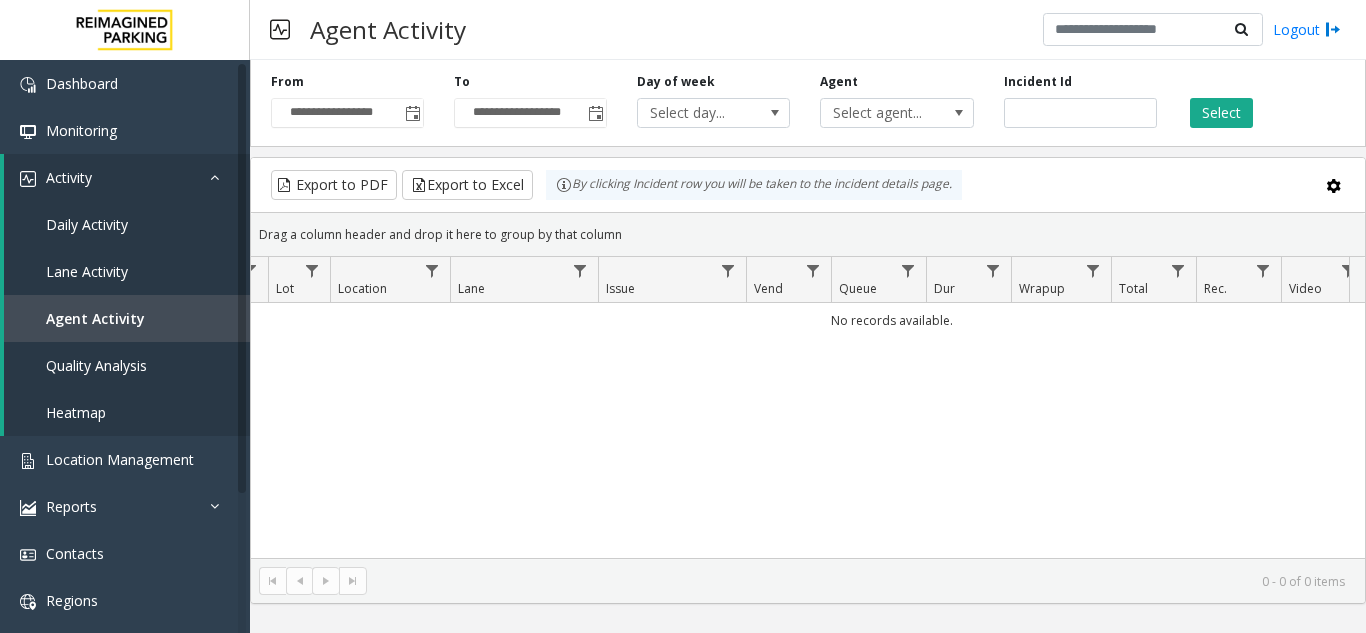 type 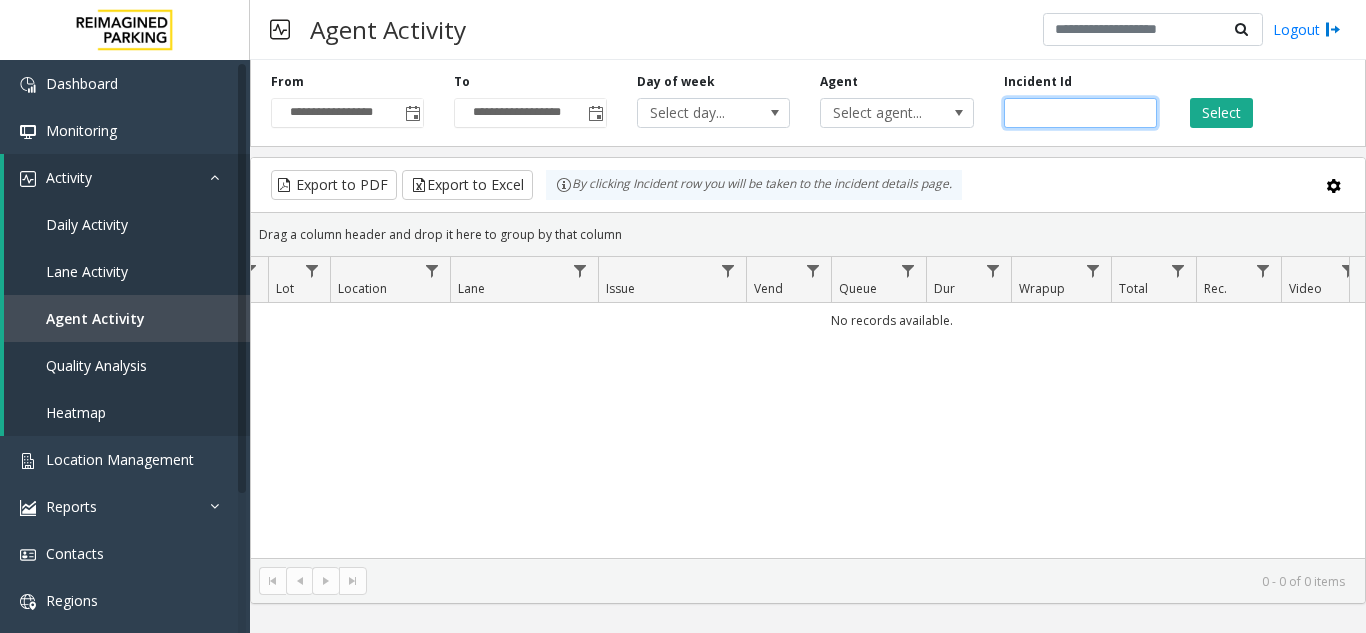 click on "*******" 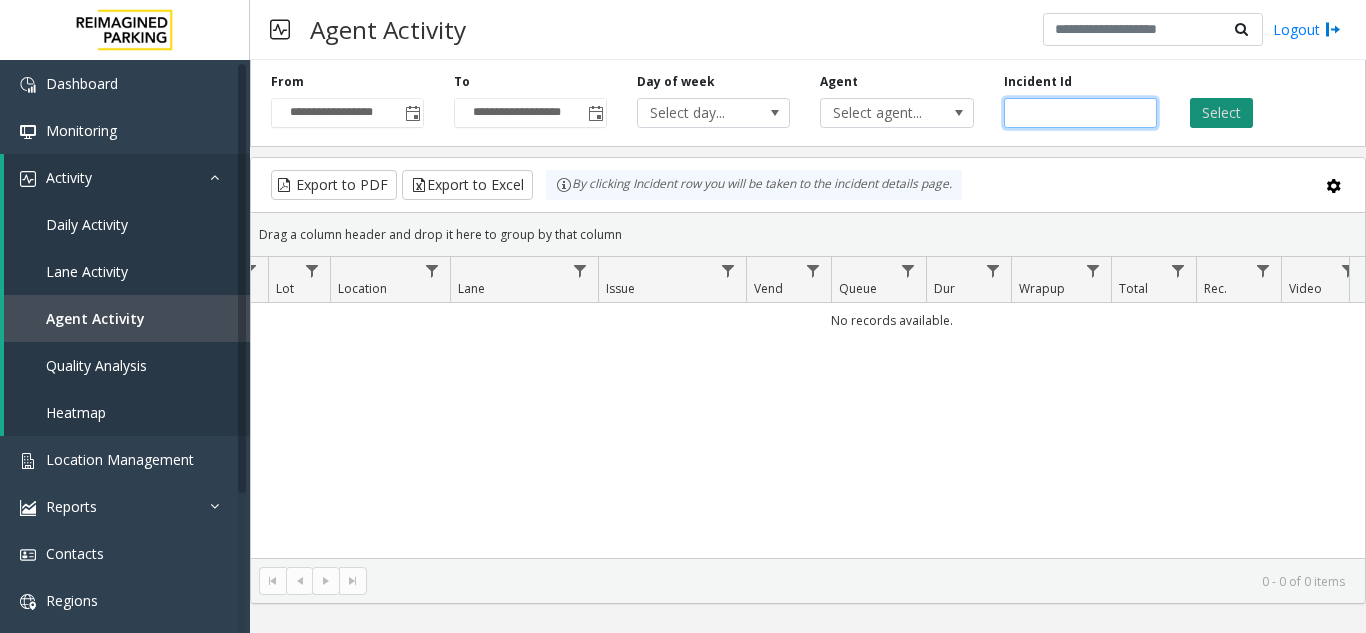 type on "*******" 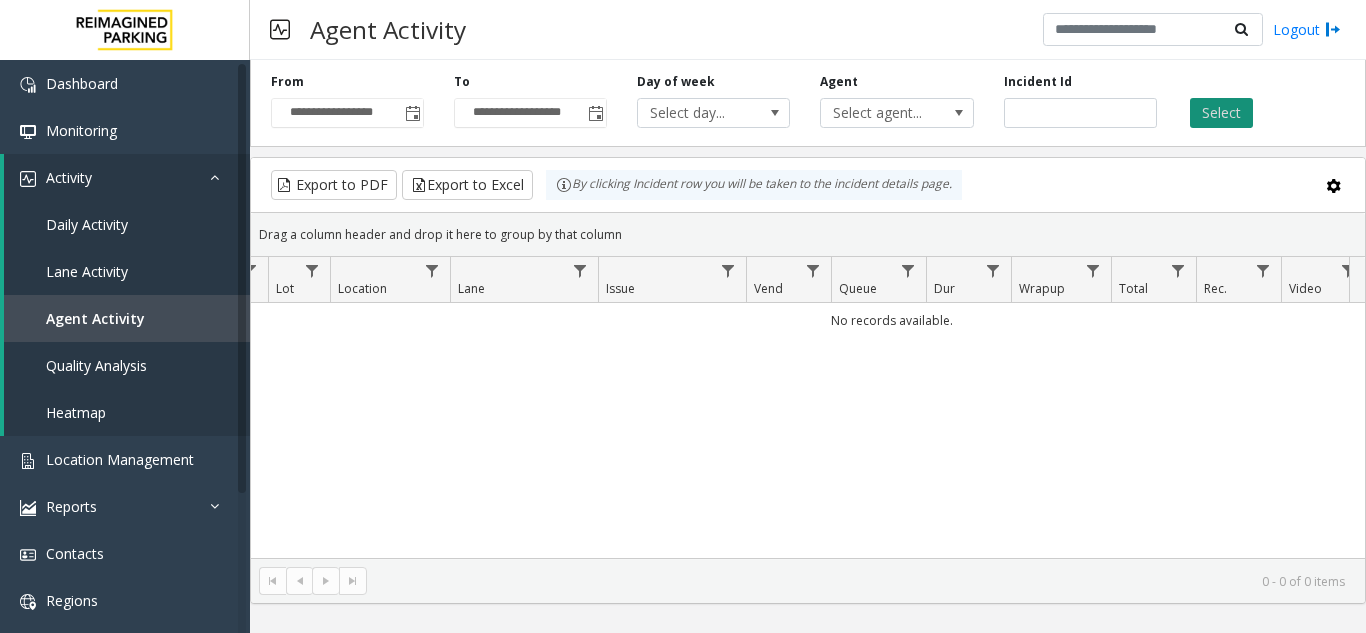 click on "Select" 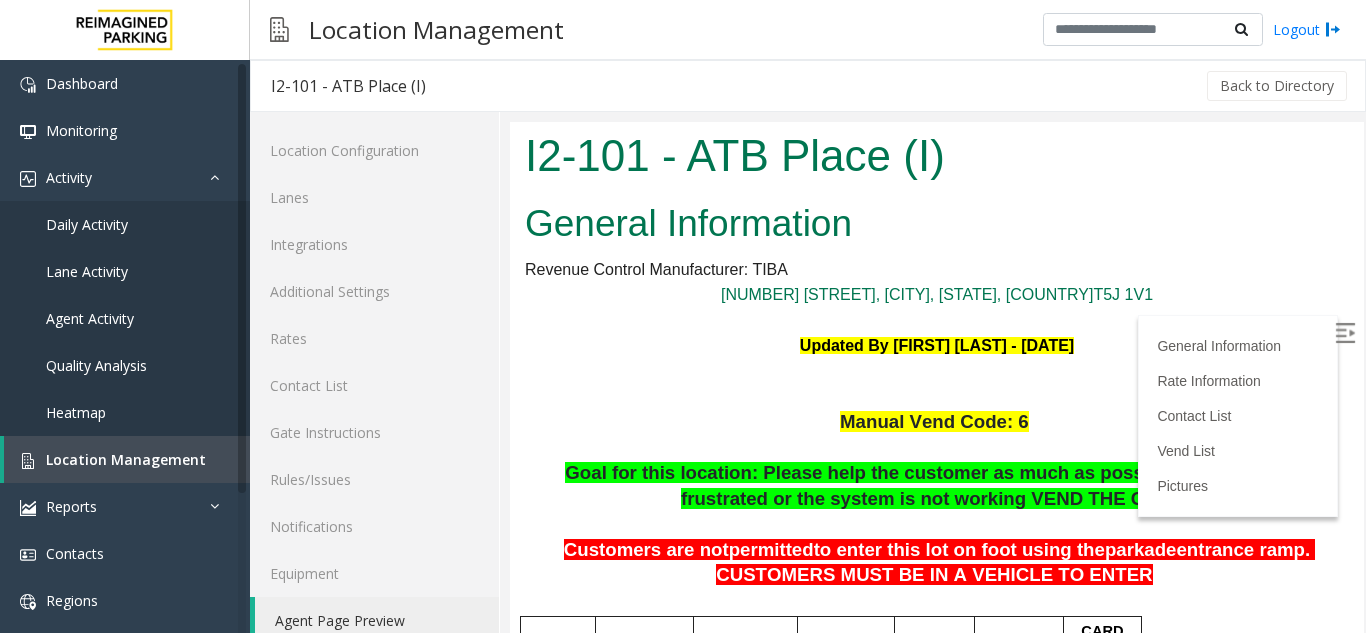 scroll, scrollTop: 1200, scrollLeft: 0, axis: vertical 